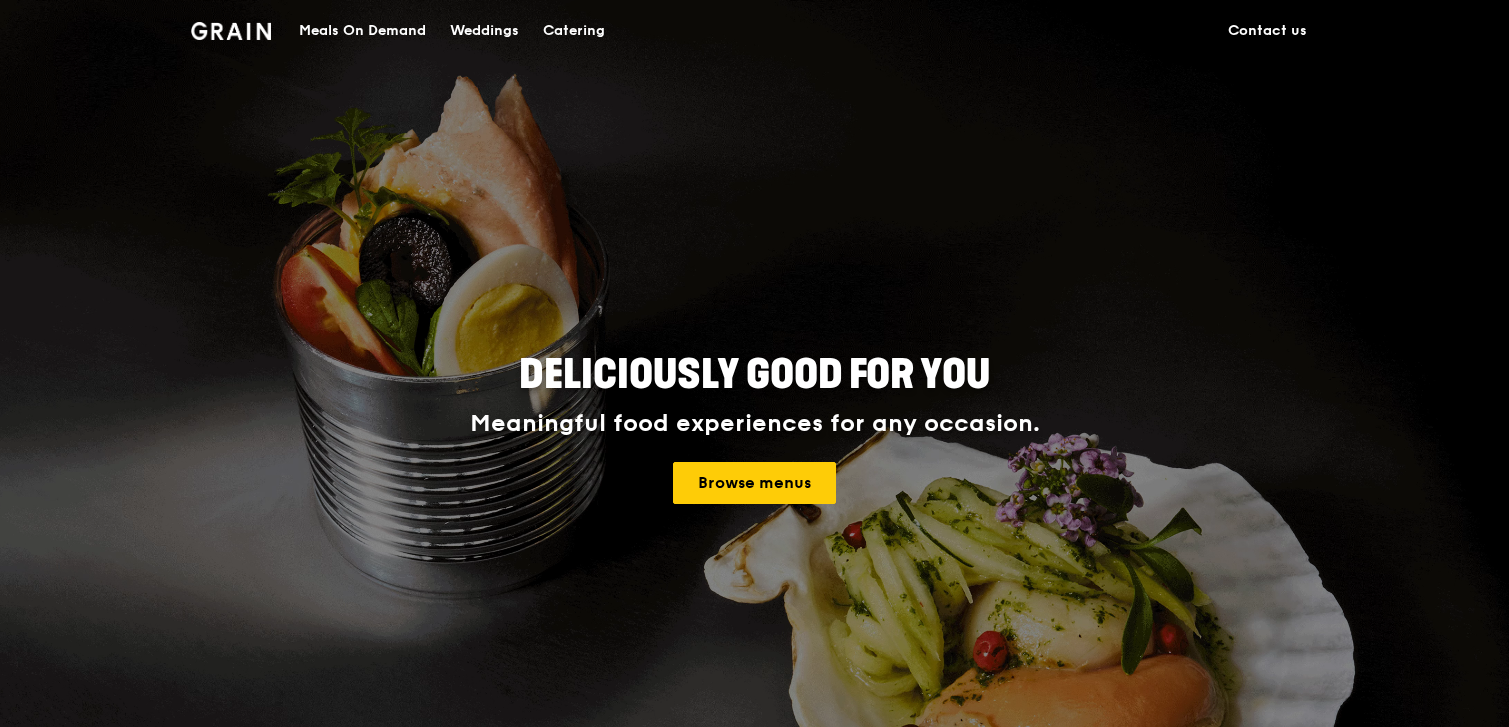 scroll, scrollTop: 0, scrollLeft: 0, axis: both 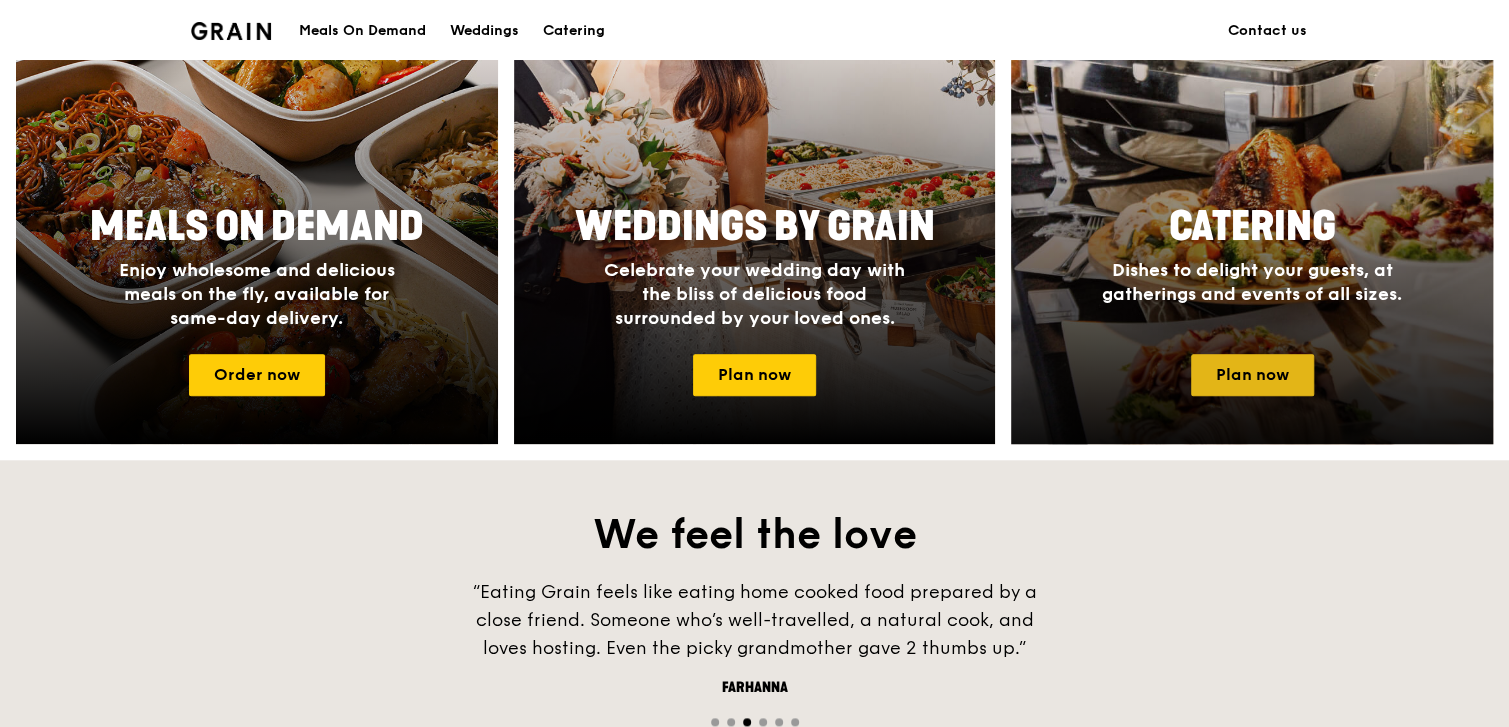 click on "Plan now" at bounding box center [1252, 375] 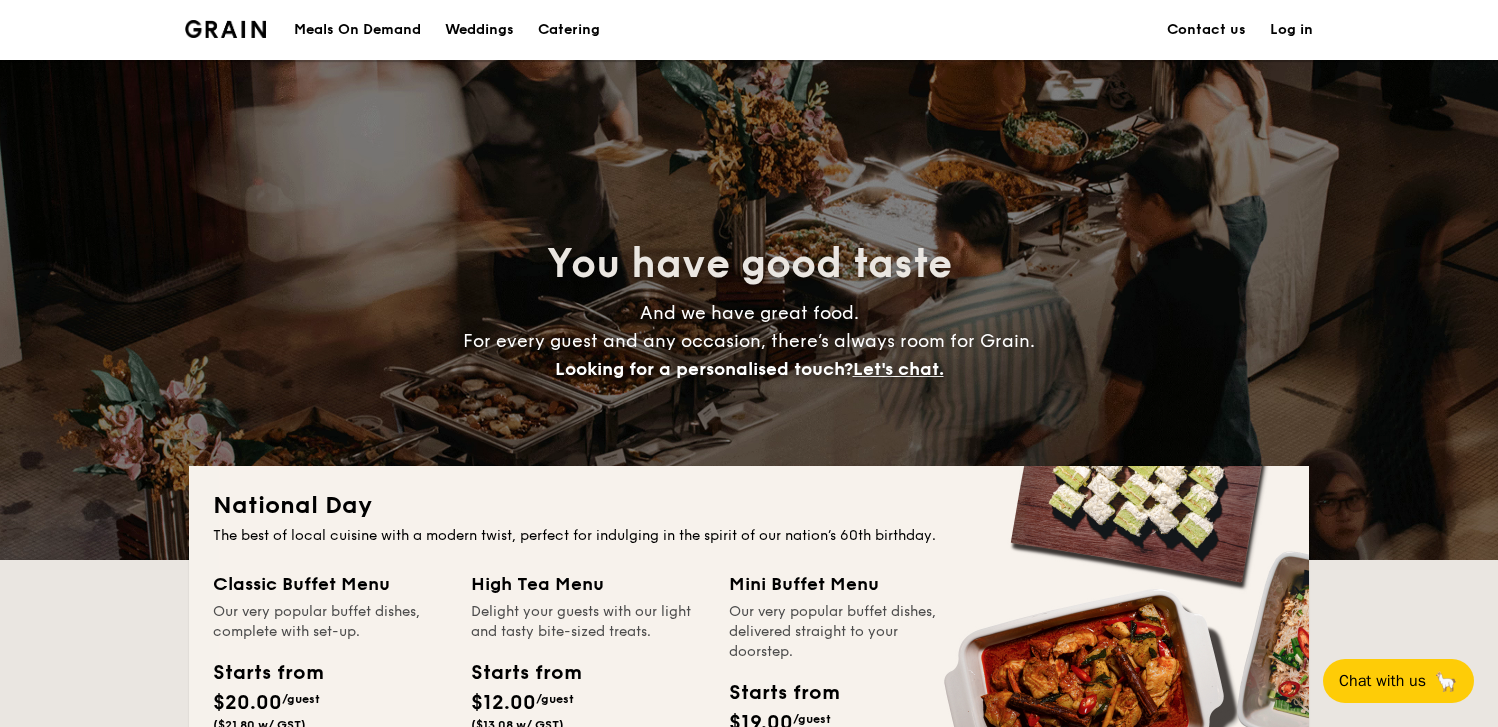 scroll, scrollTop: 0, scrollLeft: 0, axis: both 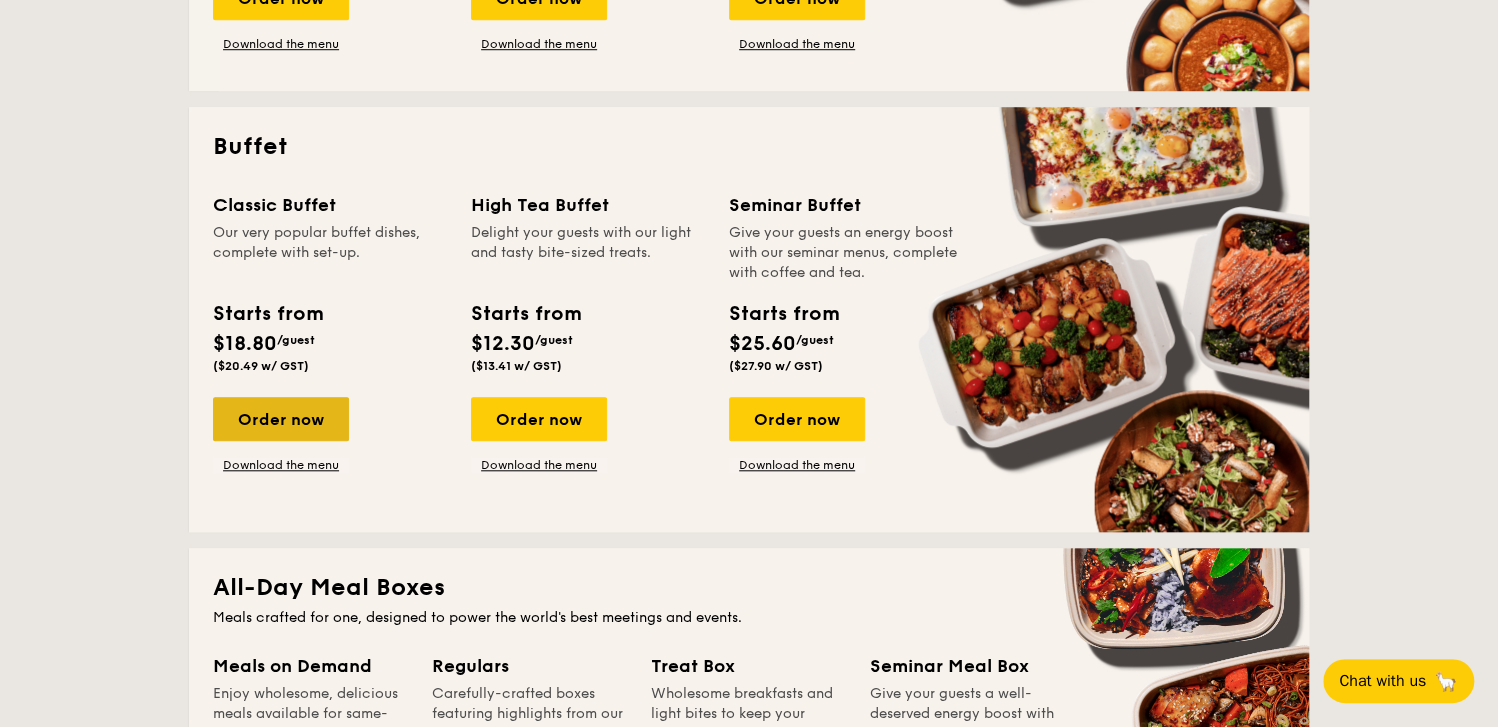 click on "Order now" at bounding box center [281, 419] 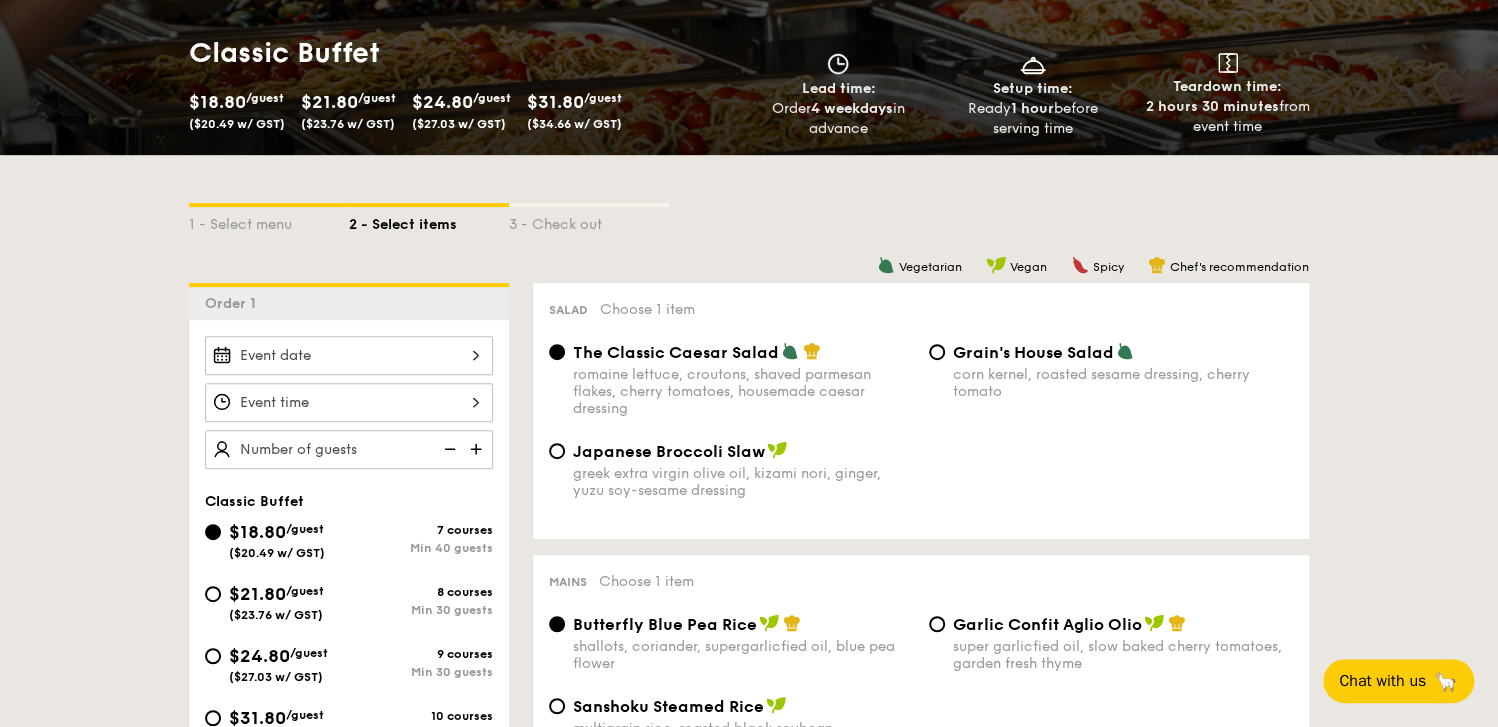 scroll, scrollTop: 400, scrollLeft: 0, axis: vertical 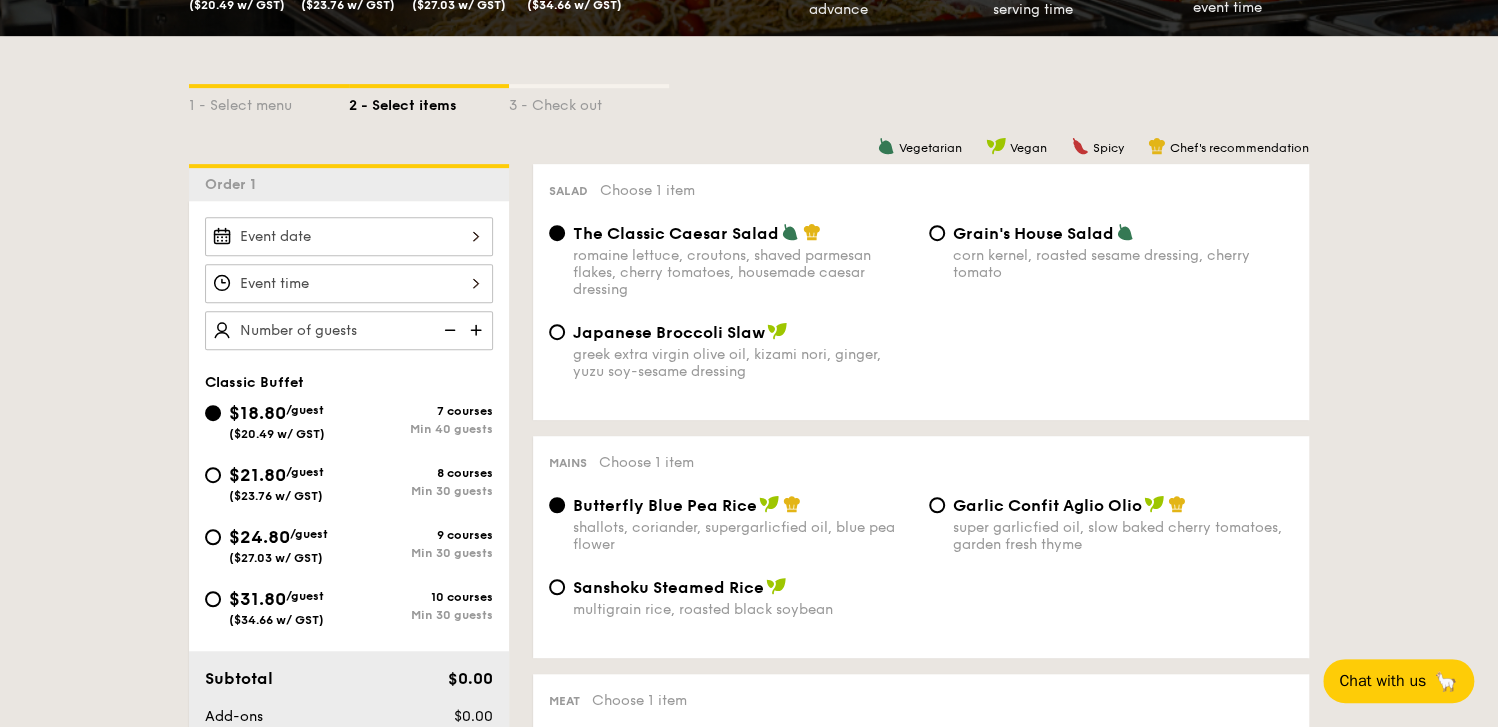 click on "Japanese Broccoli Slaw" at bounding box center (669, 332) 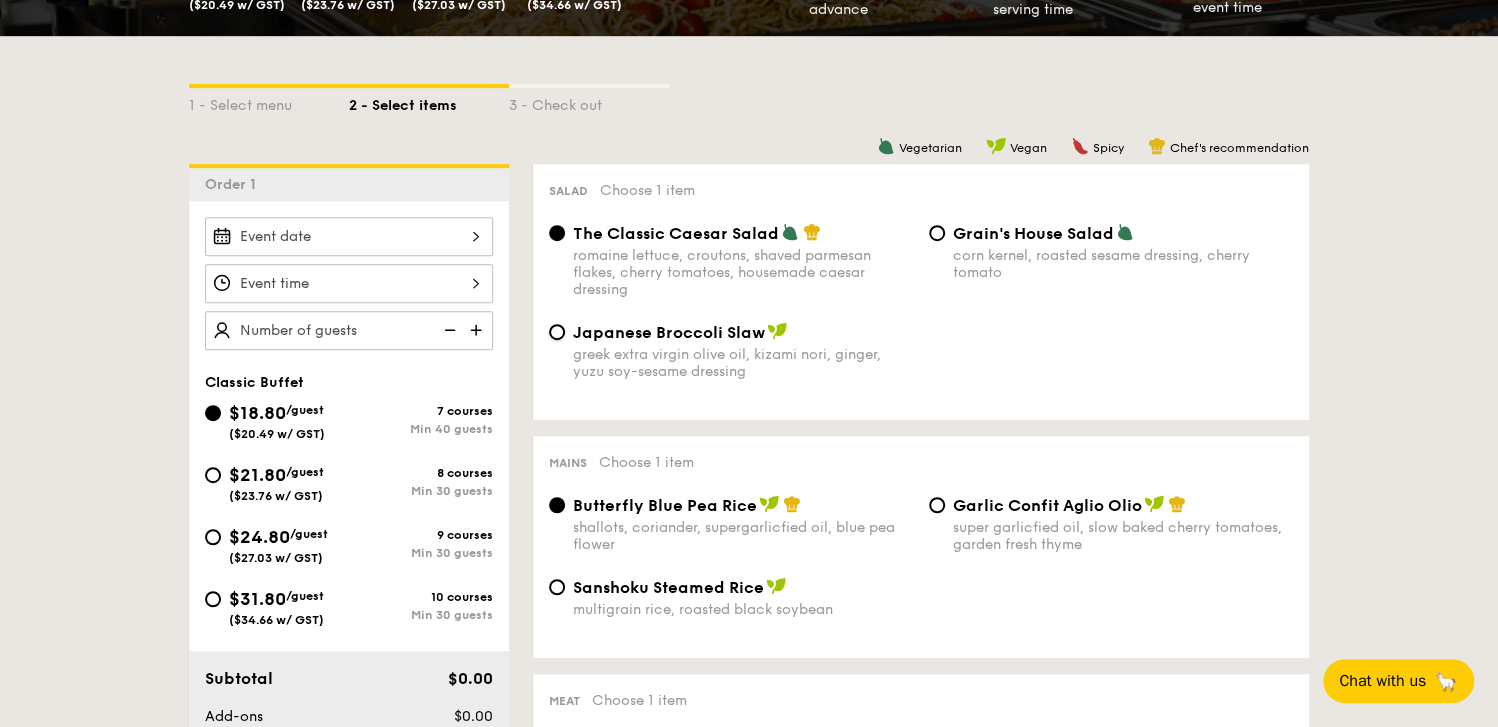 click on "Japanese Broccoli Slaw greek extra virgin olive oil, kizami nori, ginger, yuzu soy-sesame dressing" at bounding box center (557, 332) 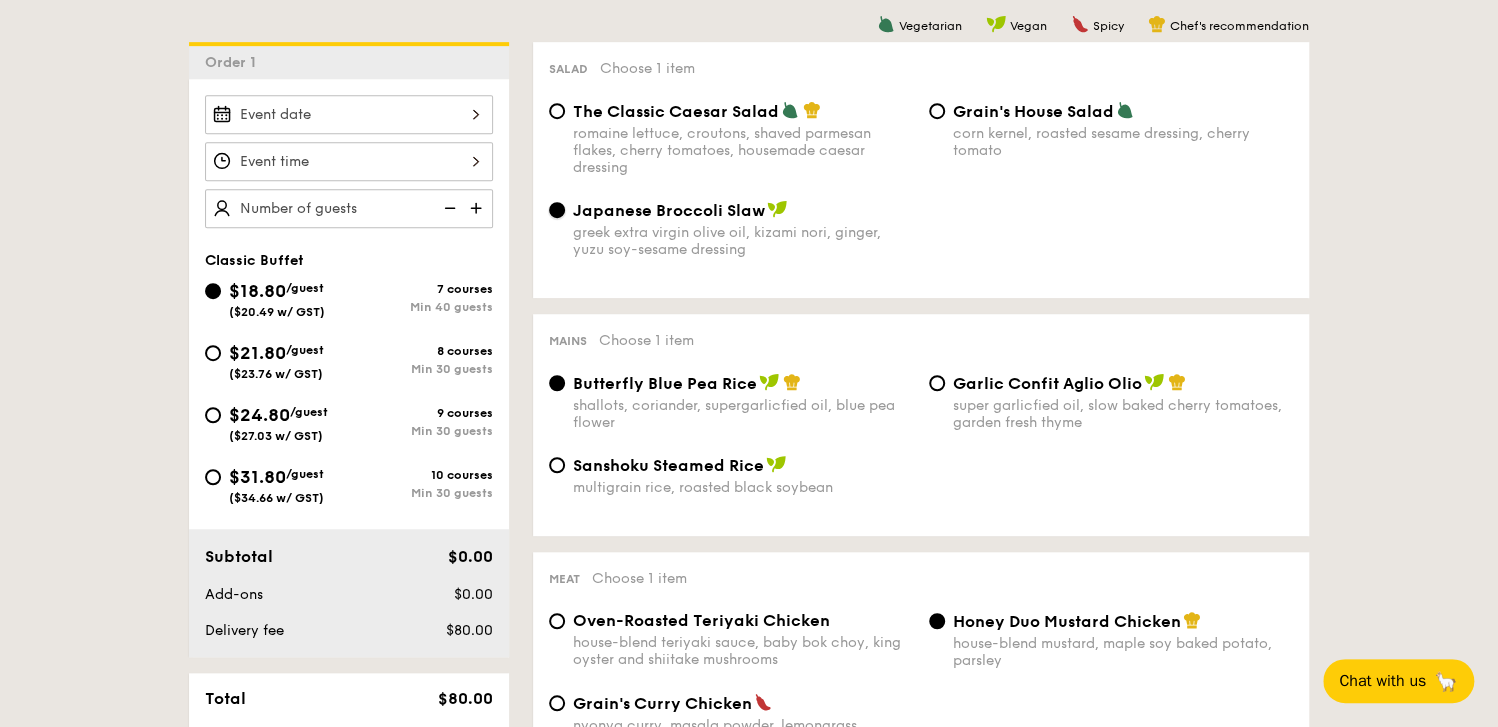 scroll, scrollTop: 700, scrollLeft: 0, axis: vertical 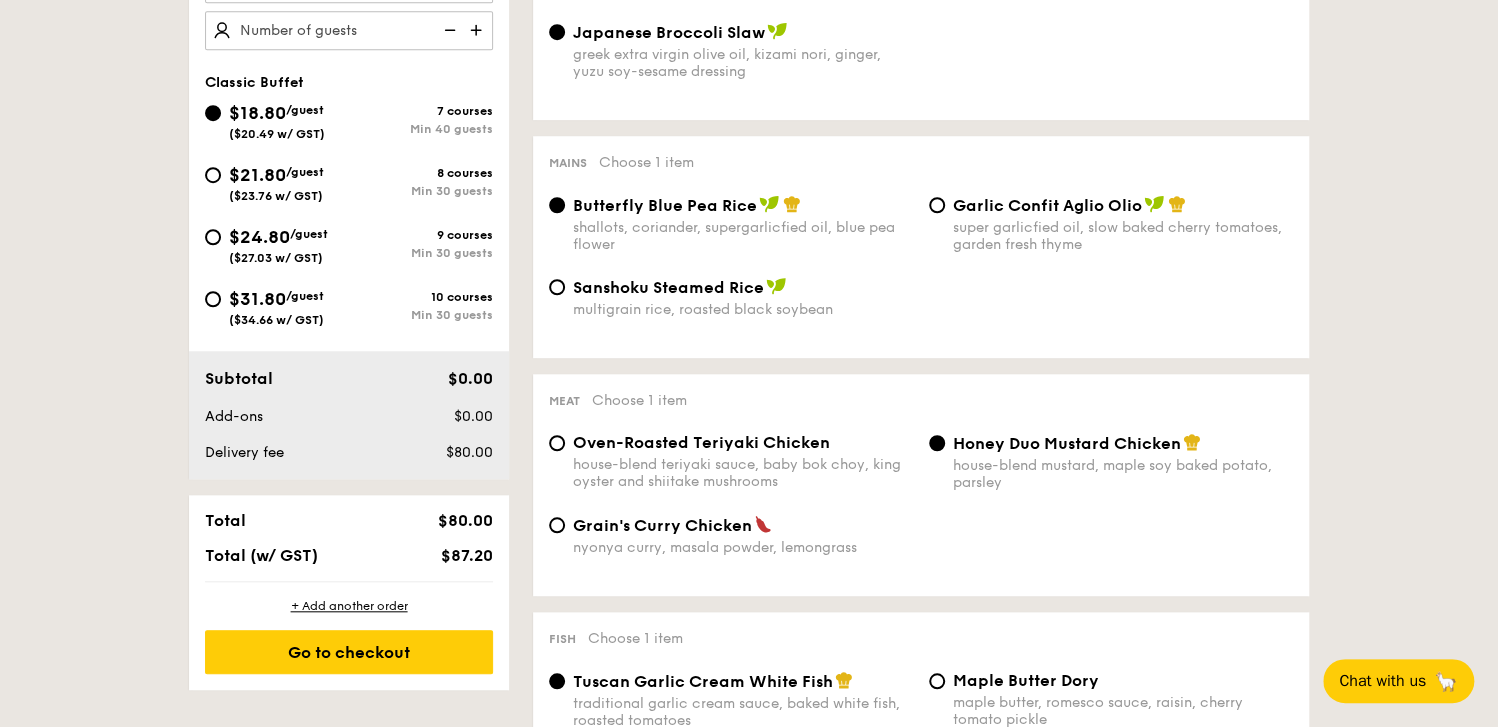 click on "Oven-Roasted Teriyaki Chicken" at bounding box center [701, 442] 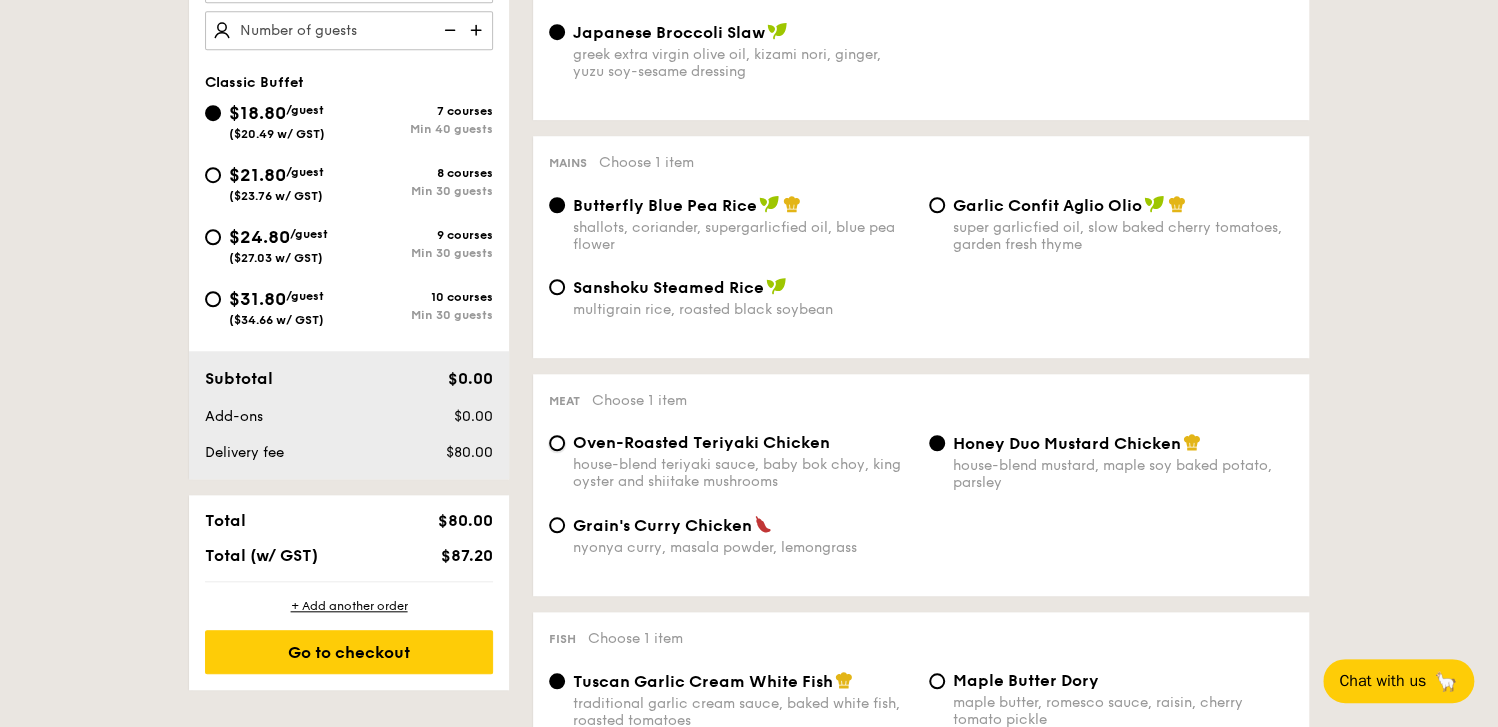 click on "Oven-Roasted Teriyaki Chicken house-blend teriyaki sauce, baby bok choy, king oyster and shiitake mushrooms" at bounding box center [557, 443] 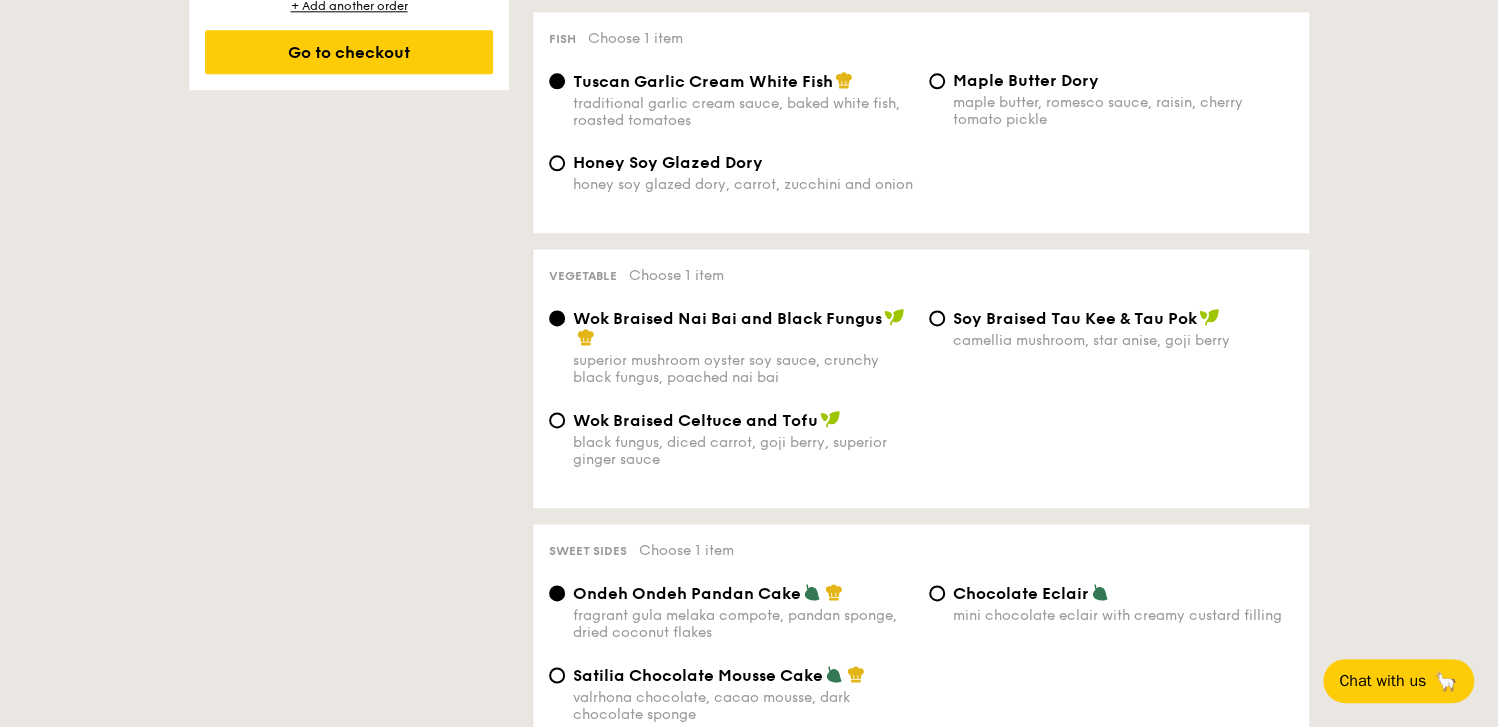 scroll, scrollTop: 1400, scrollLeft: 0, axis: vertical 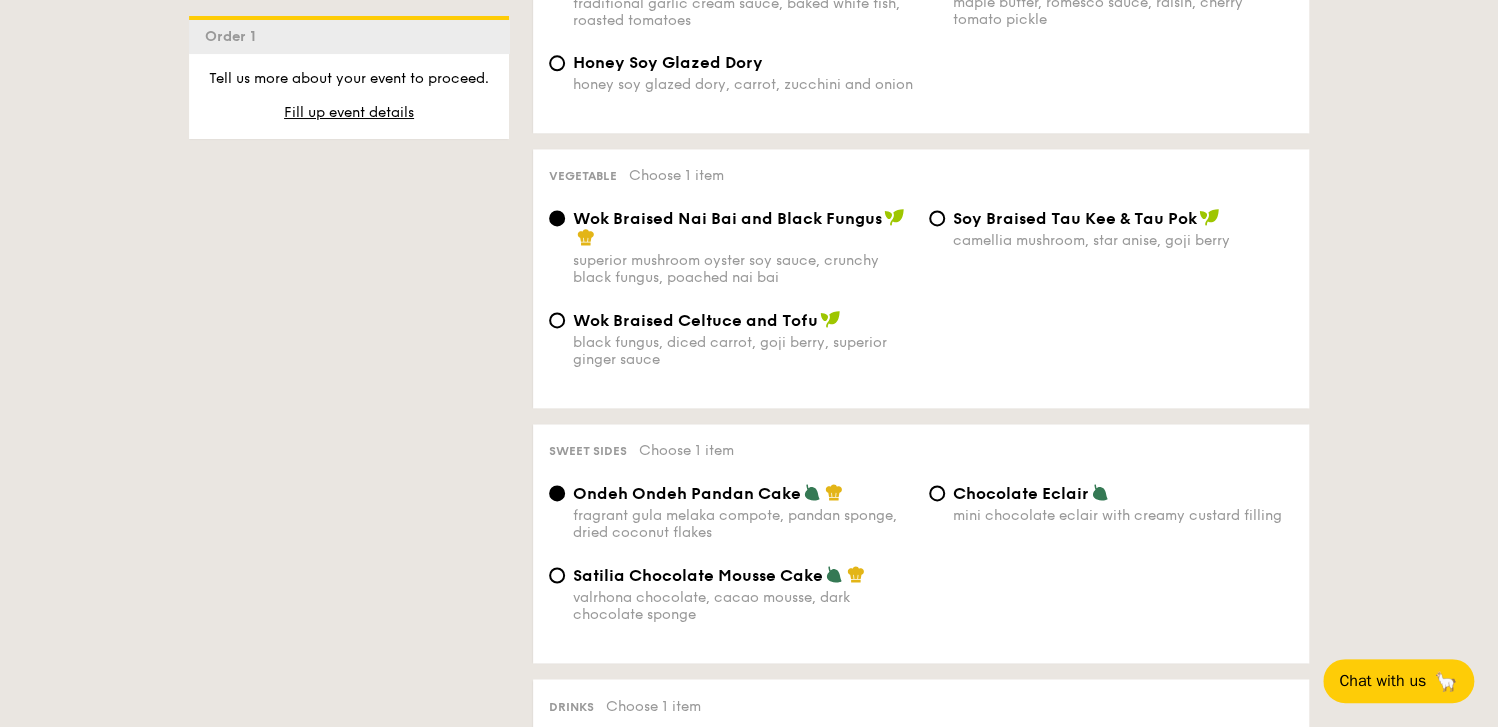 click on "Wok Braised Celtuce and Tofu" at bounding box center [695, 320] 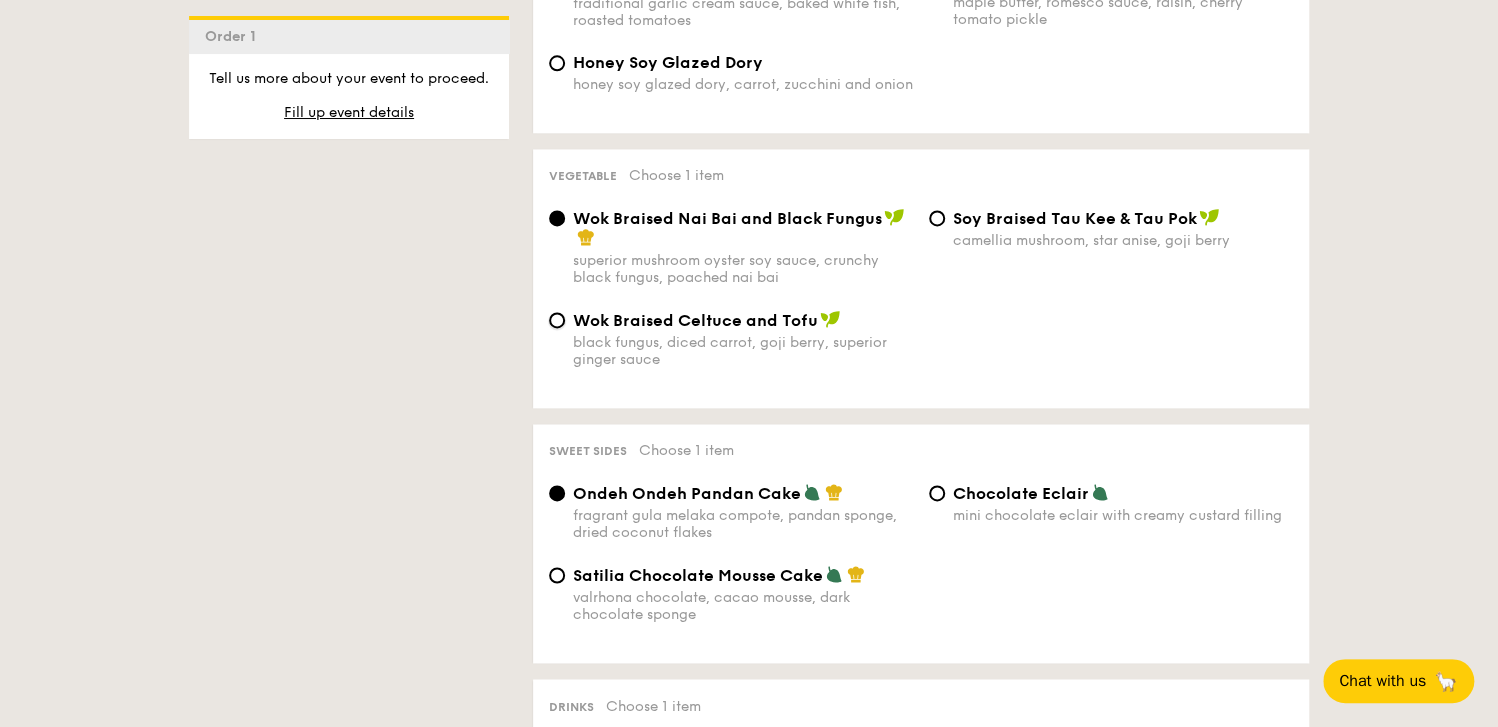 click on "Wok Braised Celtuce and Tofu black fungus, diced carrot, goji berry, superior ginger sauce" at bounding box center (557, 320) 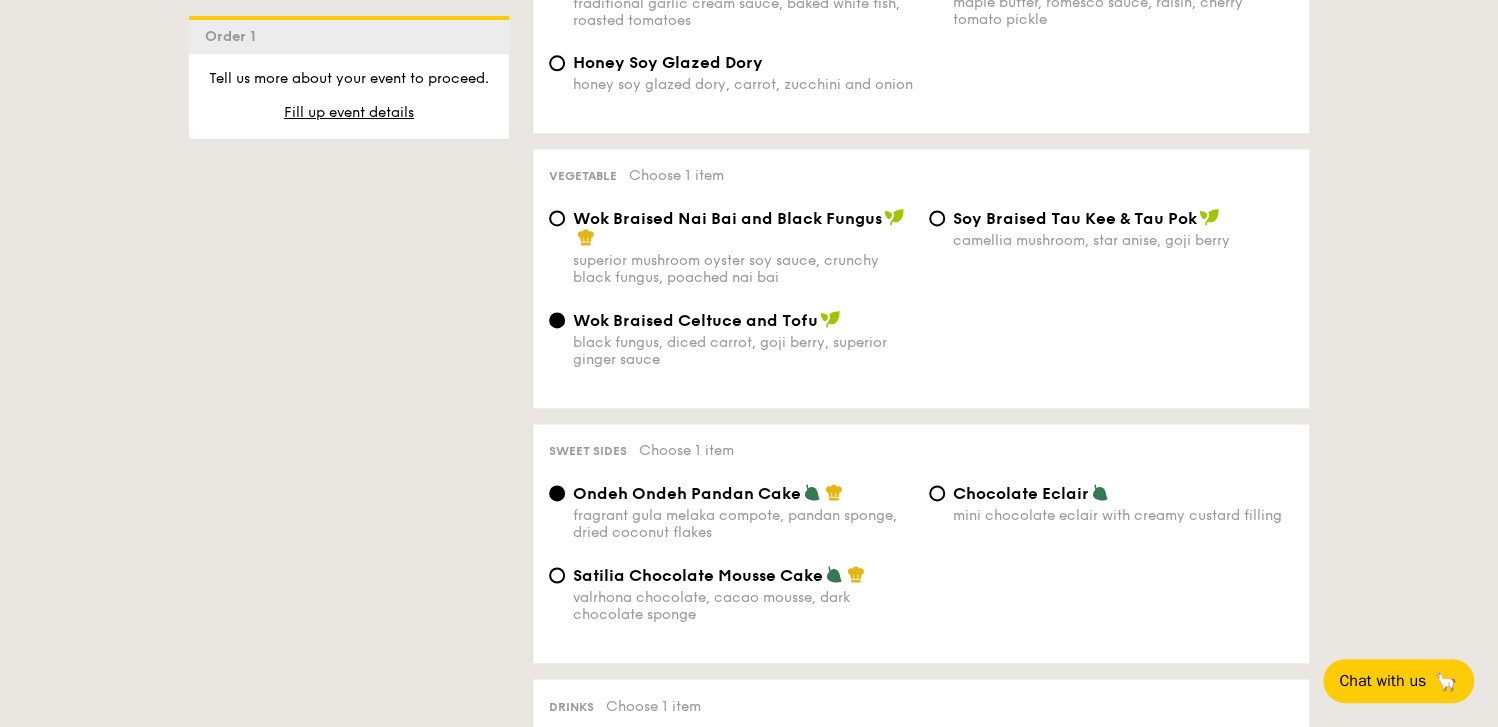 click on "Wok Braised Nai Bai and Black Fungus  superior mushroom oyster soy sauce, crunchy black fungus, poached nai bai" at bounding box center [731, 247] 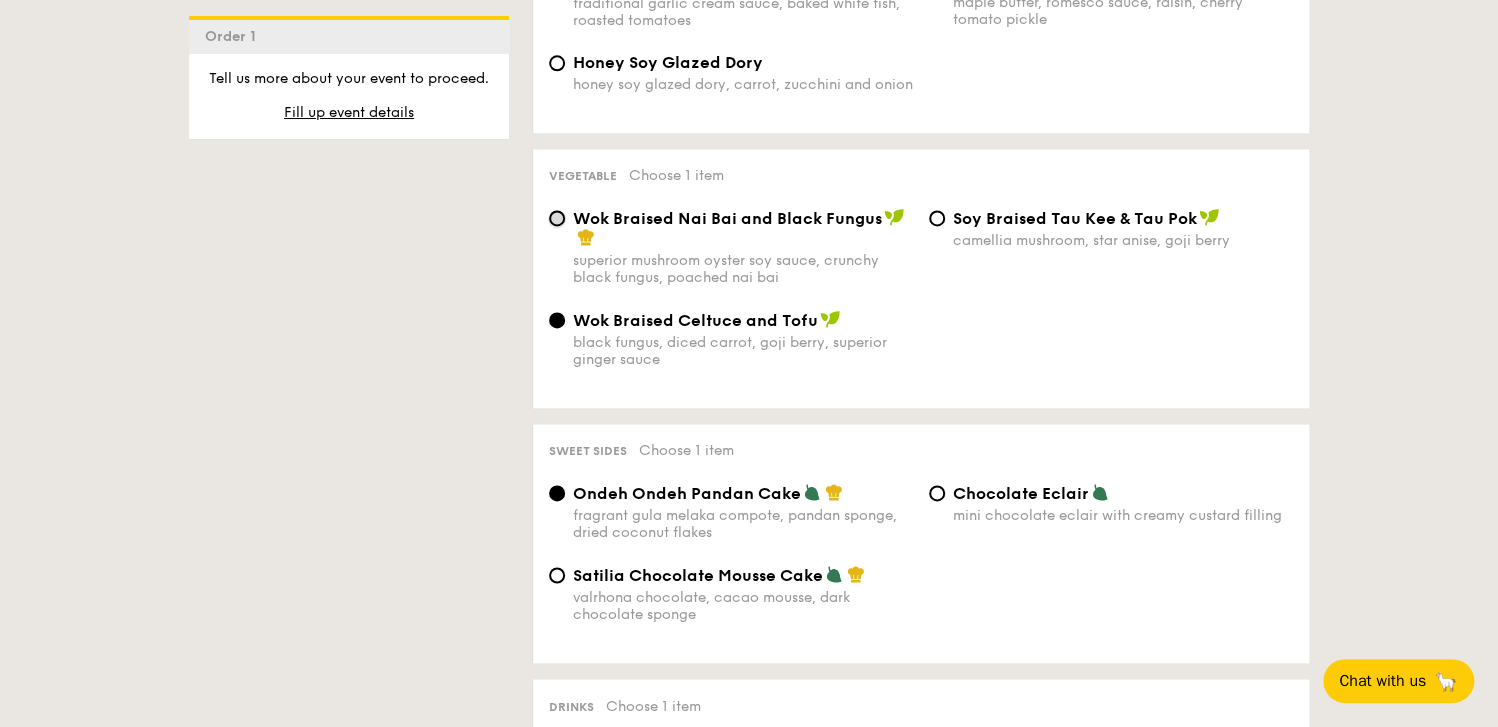 click on "Wok Braised Nai Bai and Black Fungus  superior mushroom oyster soy sauce, crunchy black fungus, poached nai bai" at bounding box center (557, 218) 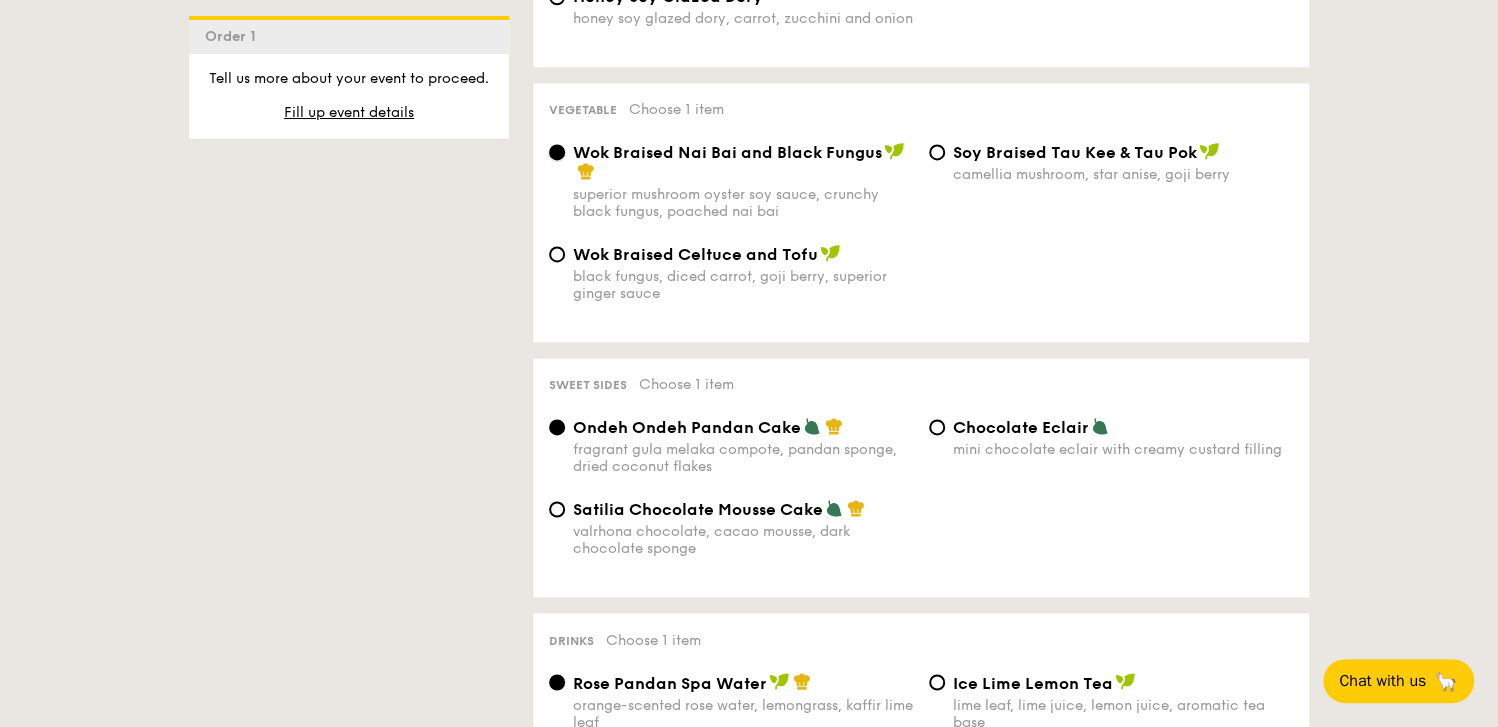 scroll, scrollTop: 1500, scrollLeft: 0, axis: vertical 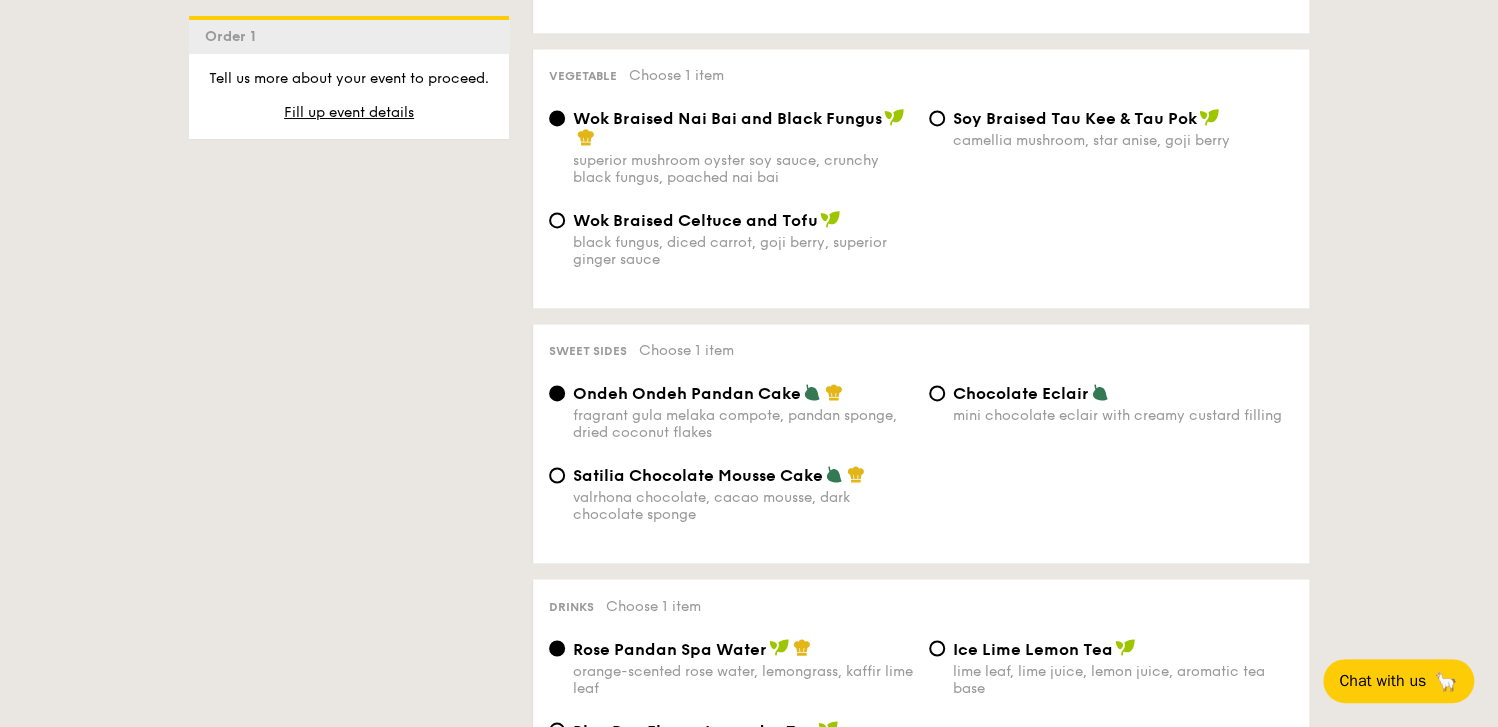 click on "Satilia Chocolate Mousse Cake valrhona chocolate, cacao mousse, dark chocolate sponge" at bounding box center [731, 494] 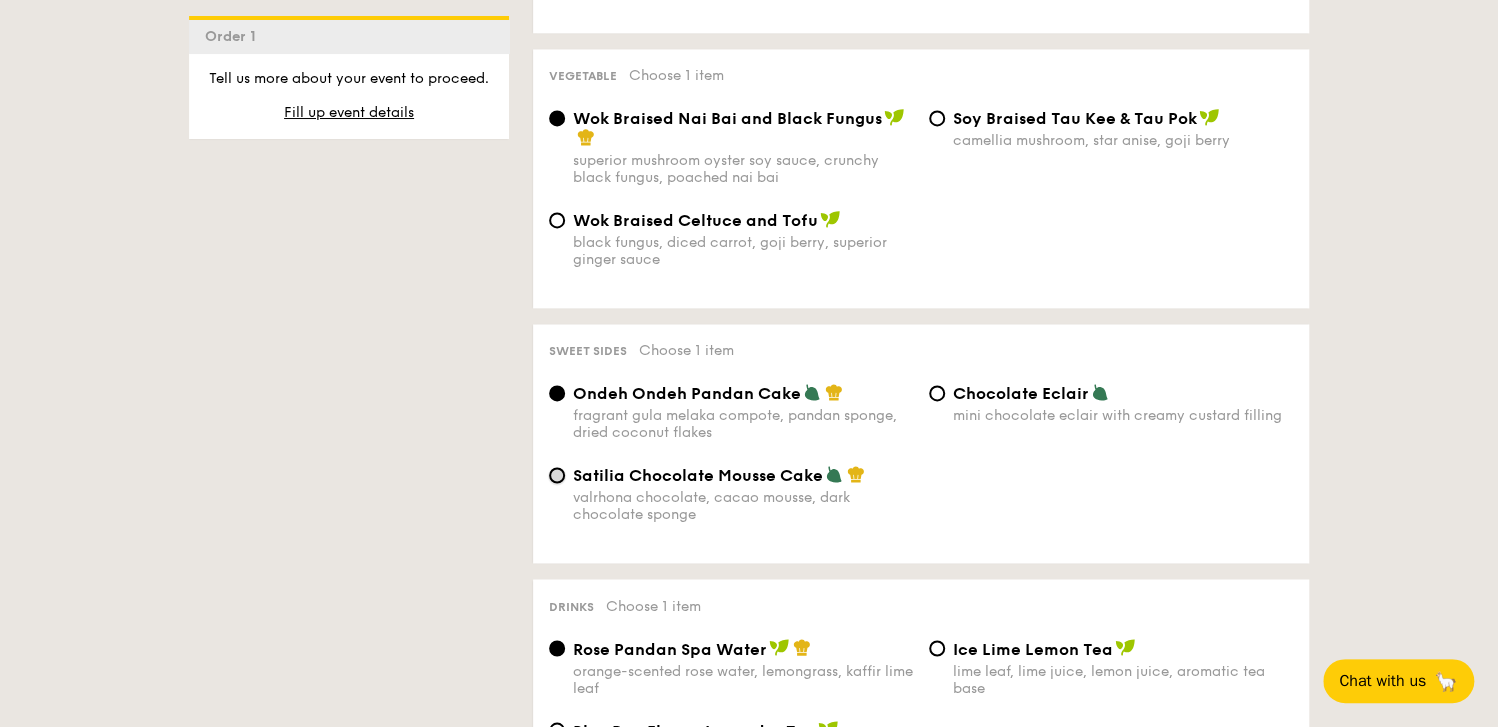 click on "Satilia Chocolate Mousse Cake valrhona chocolate, cacao mousse, dark chocolate sponge" at bounding box center (557, 475) 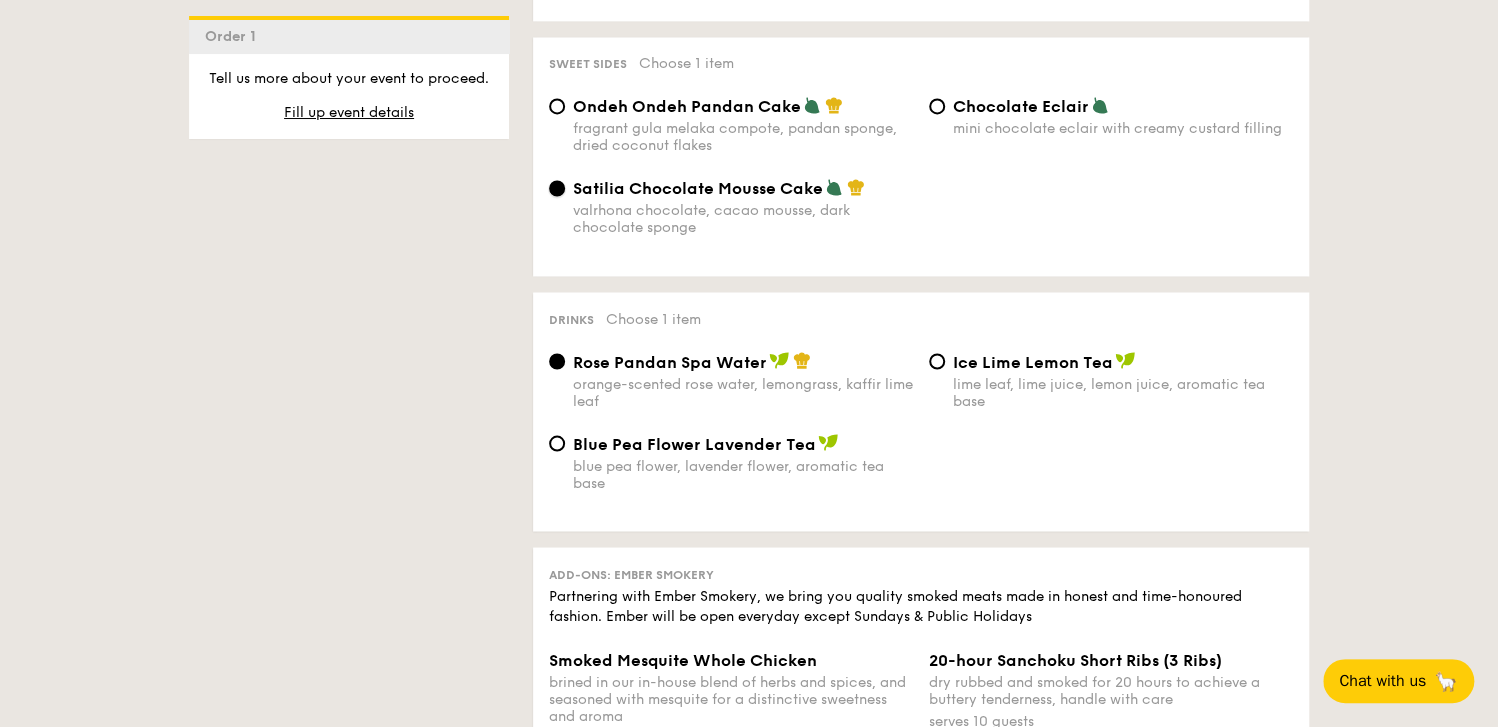 scroll, scrollTop: 1800, scrollLeft: 0, axis: vertical 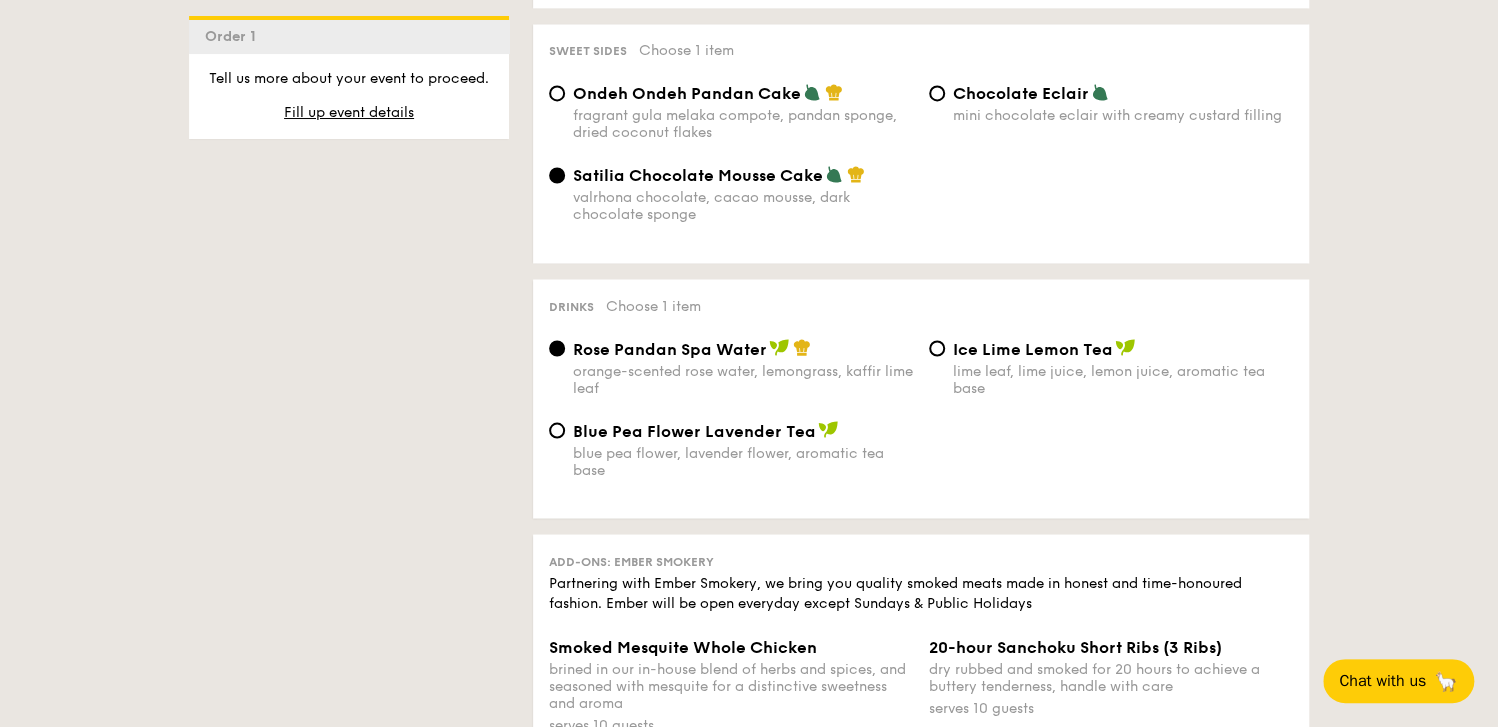 click on "Blue Pea Flower Lavender Tea blue pea flower, lavender flower, aromatic tea base" at bounding box center [731, 449] 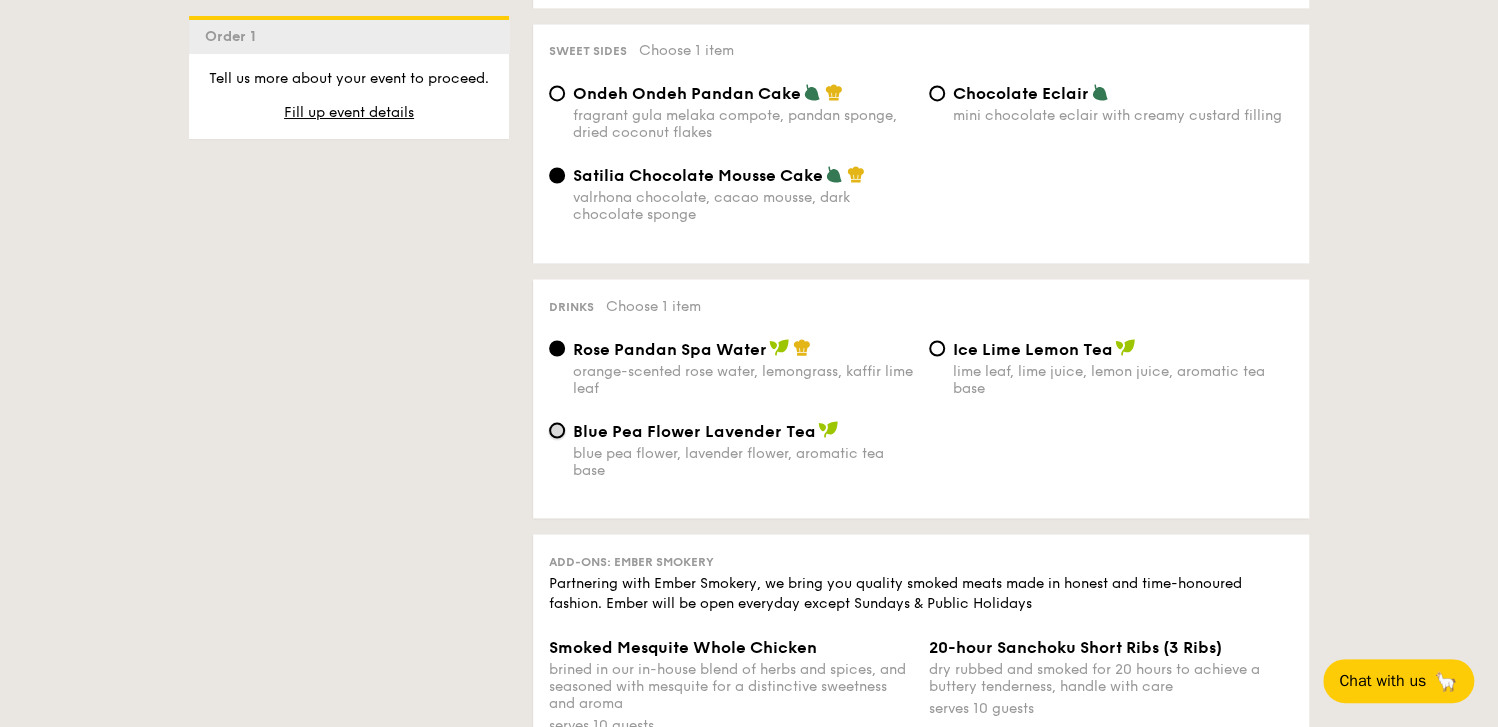click on "Blue Pea Flower Lavender Tea blue pea flower, lavender flower, aromatic tea base" at bounding box center [557, 430] 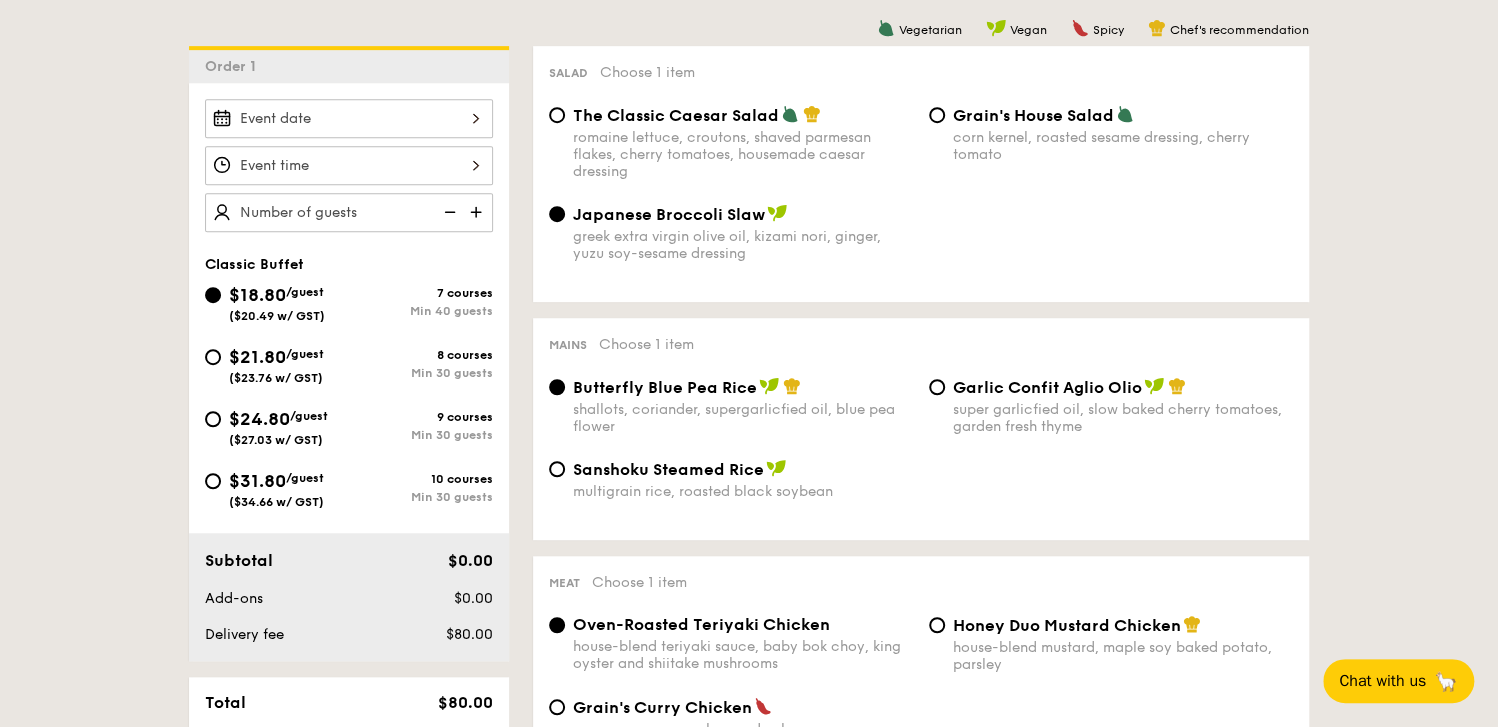 scroll, scrollTop: 655, scrollLeft: 0, axis: vertical 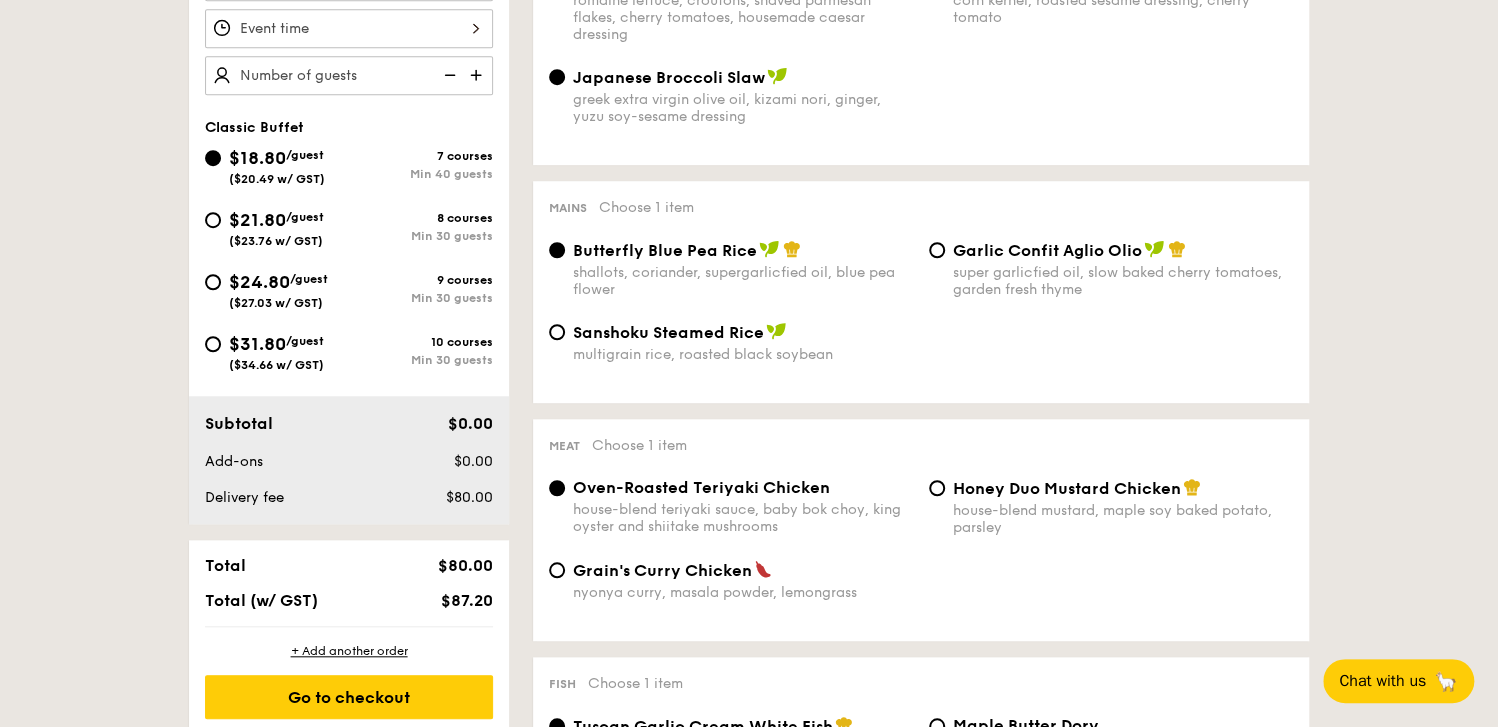 click at bounding box center [478, 75] 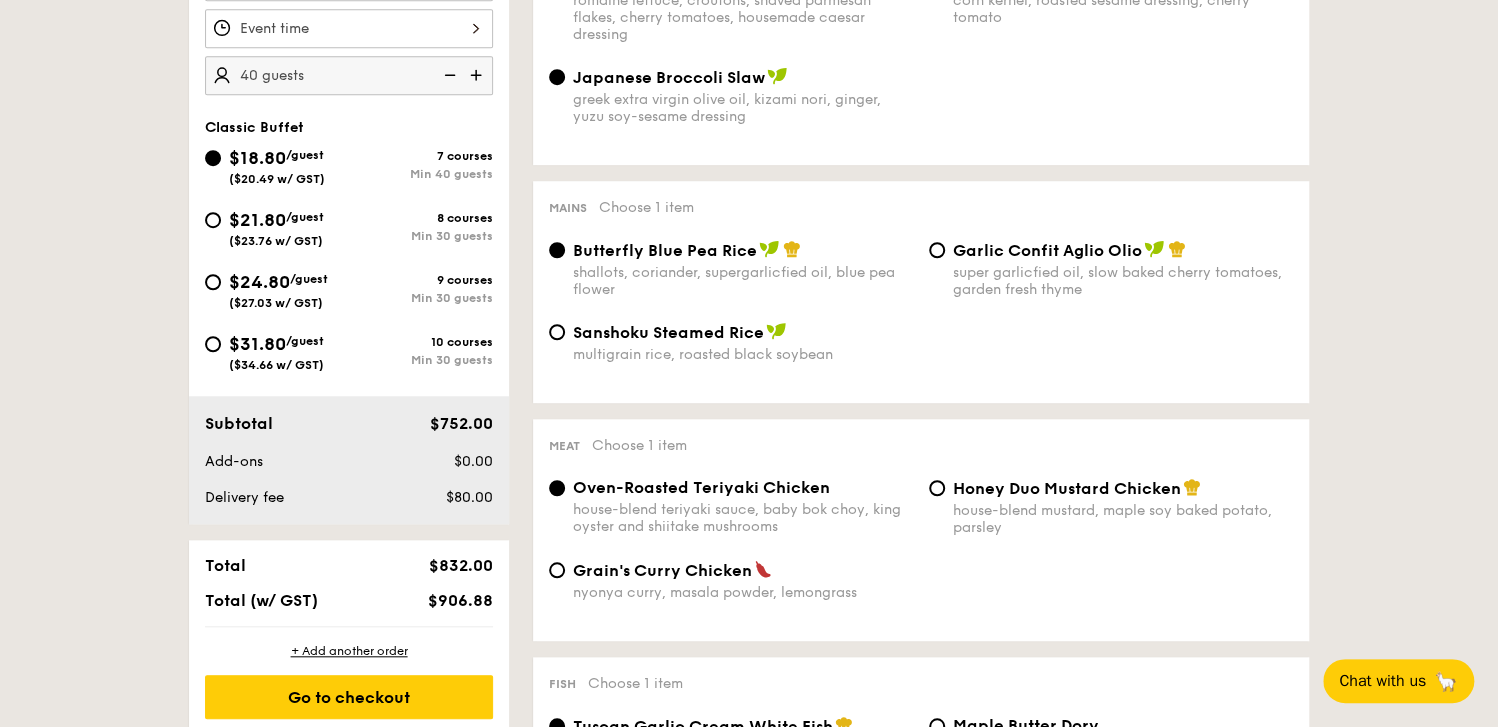 click at bounding box center (478, 75) 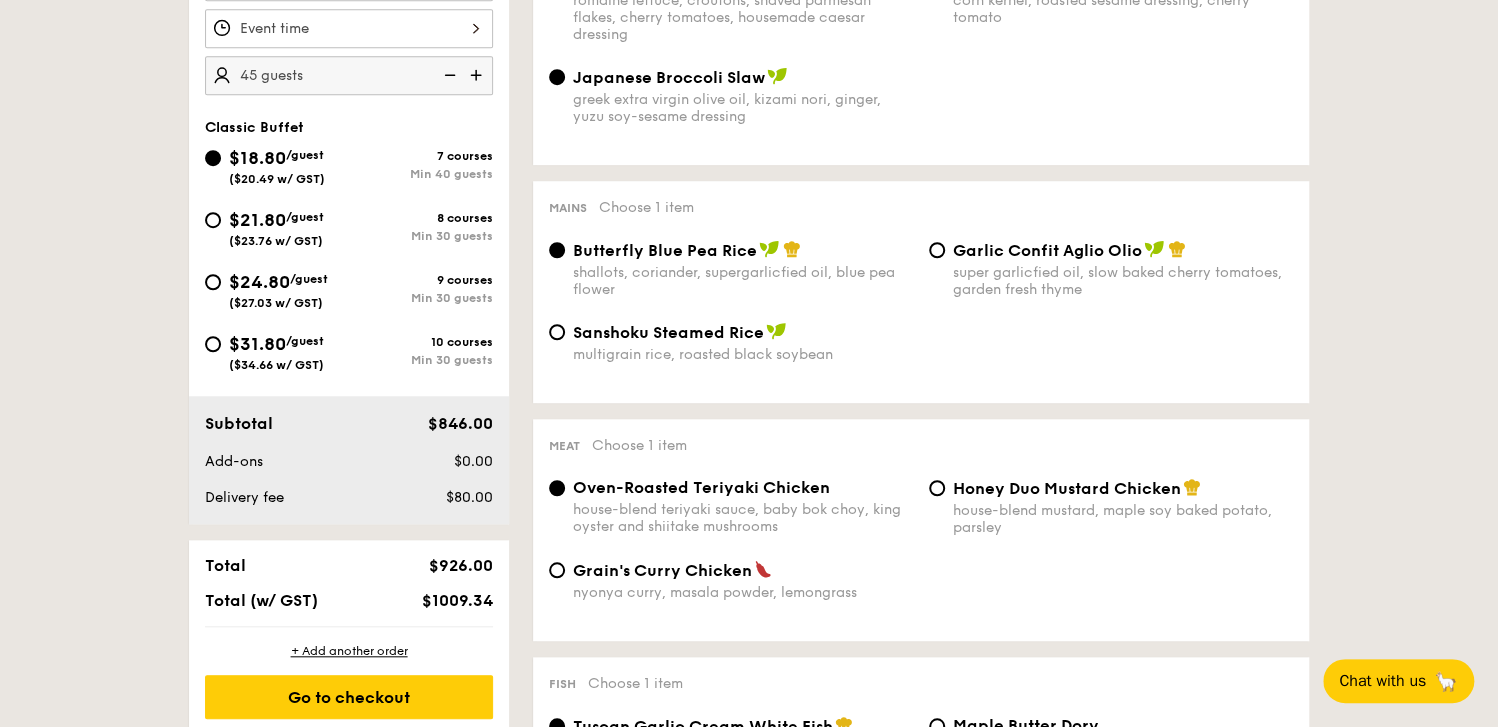 click at bounding box center (478, 75) 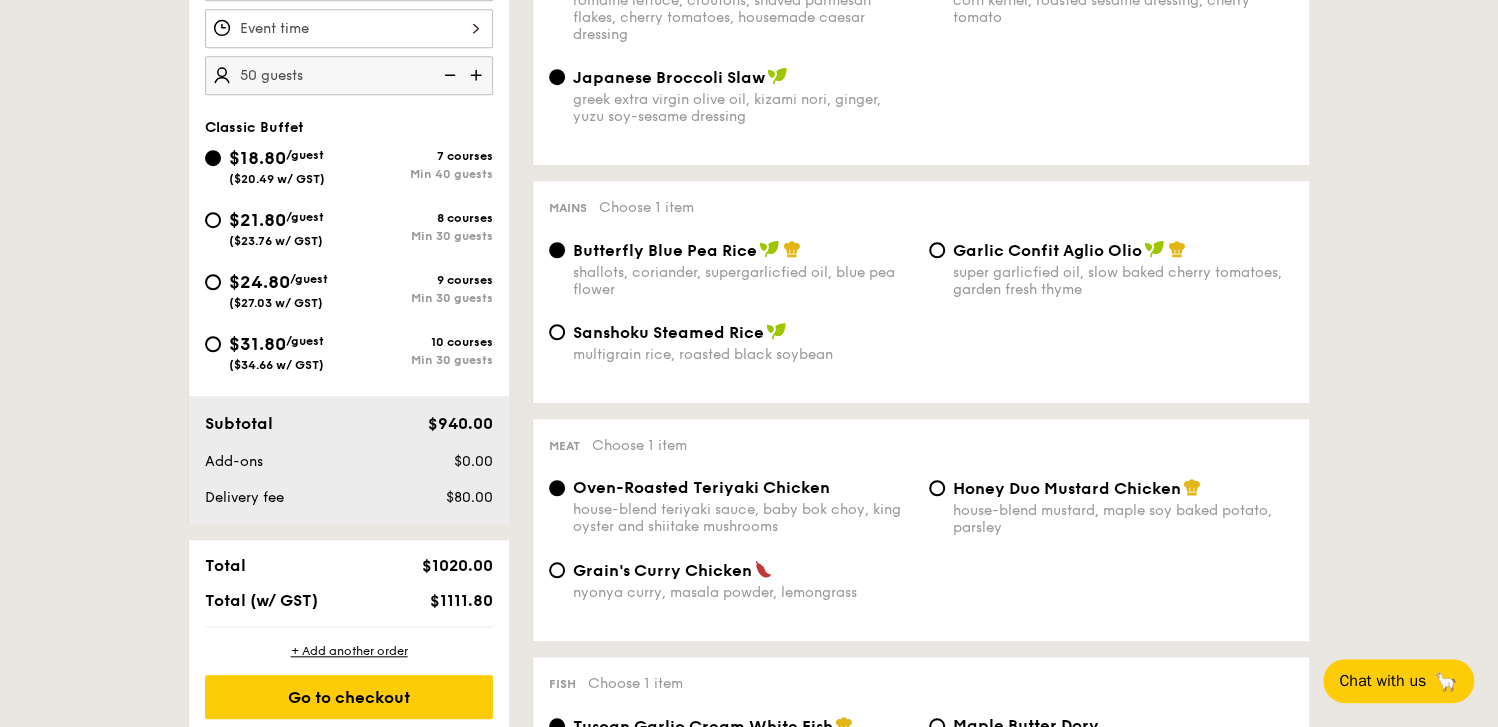 click at bounding box center [478, 75] 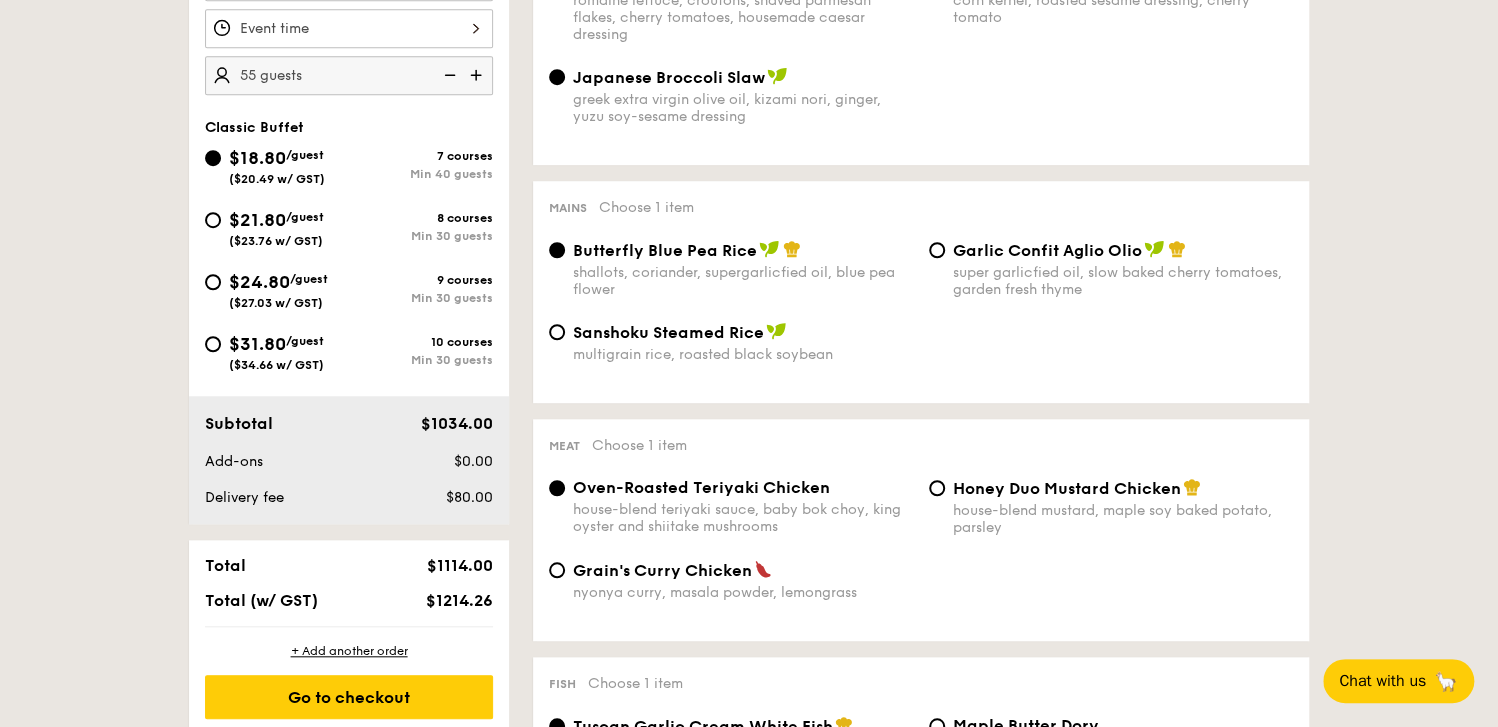 click at bounding box center [478, 75] 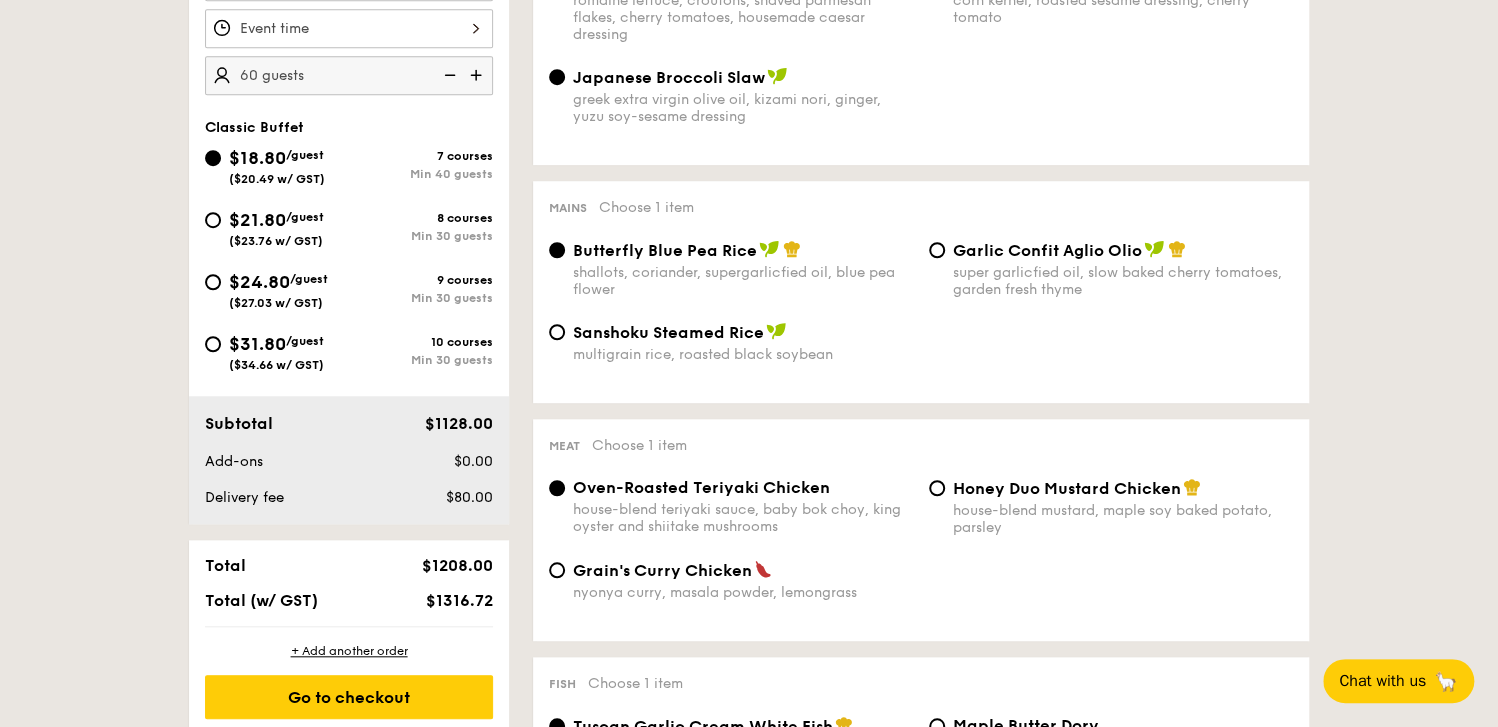click at bounding box center (448, 75) 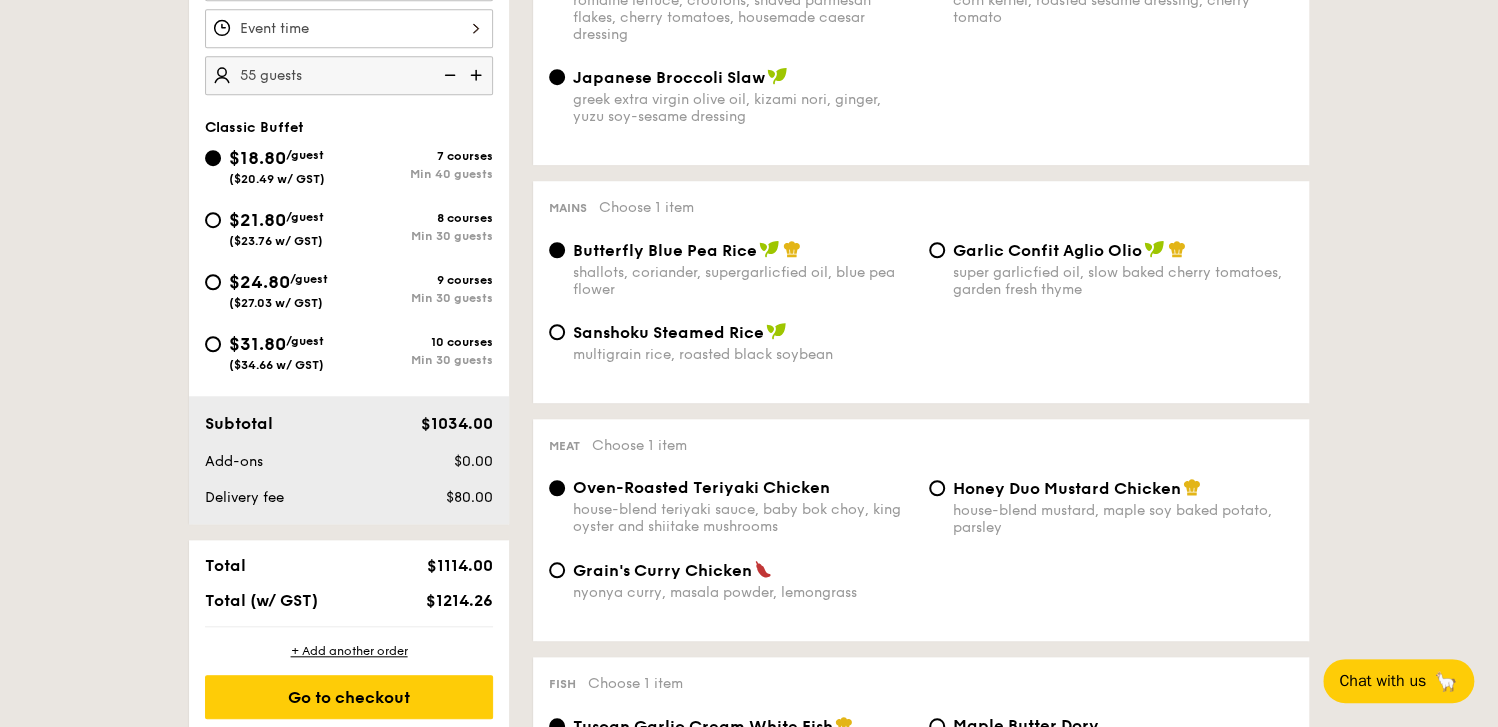 click at bounding box center (448, 75) 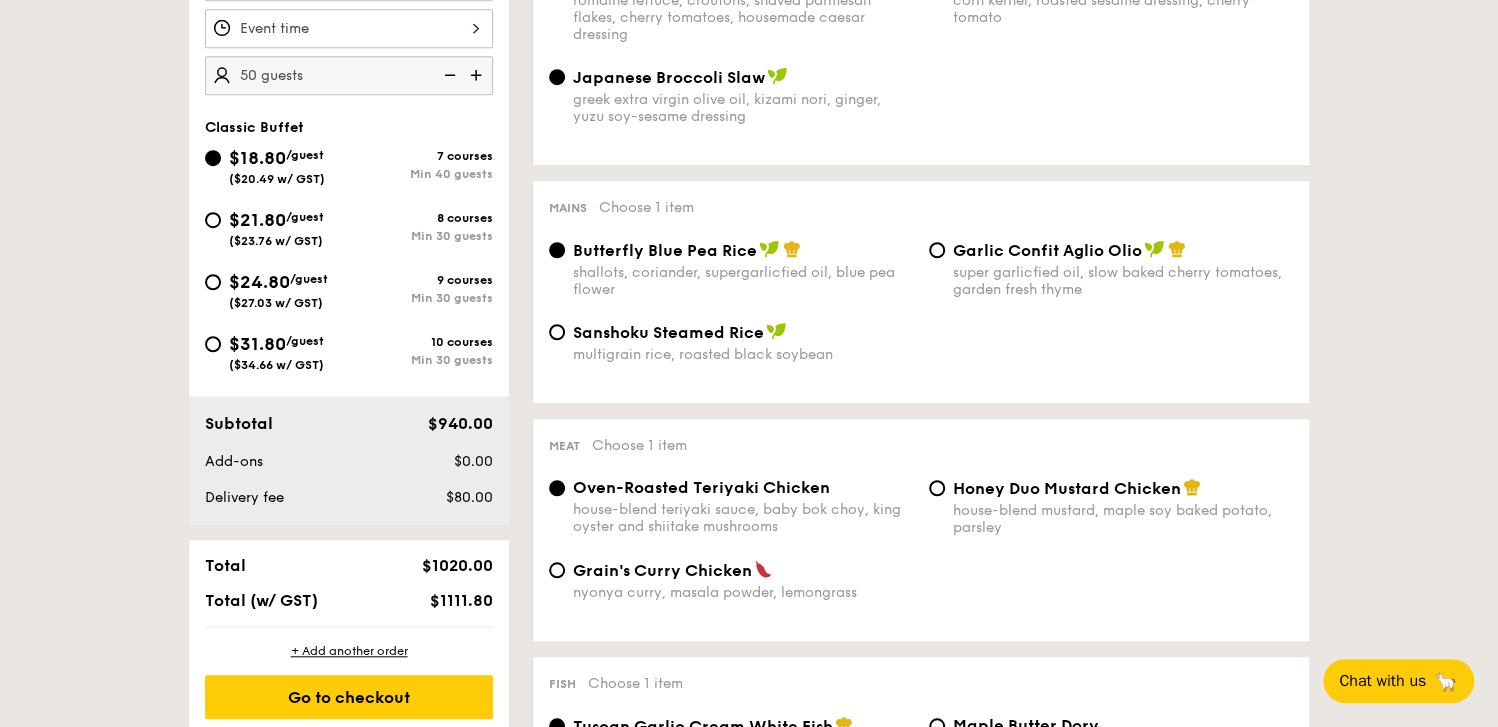 click at bounding box center (448, 75) 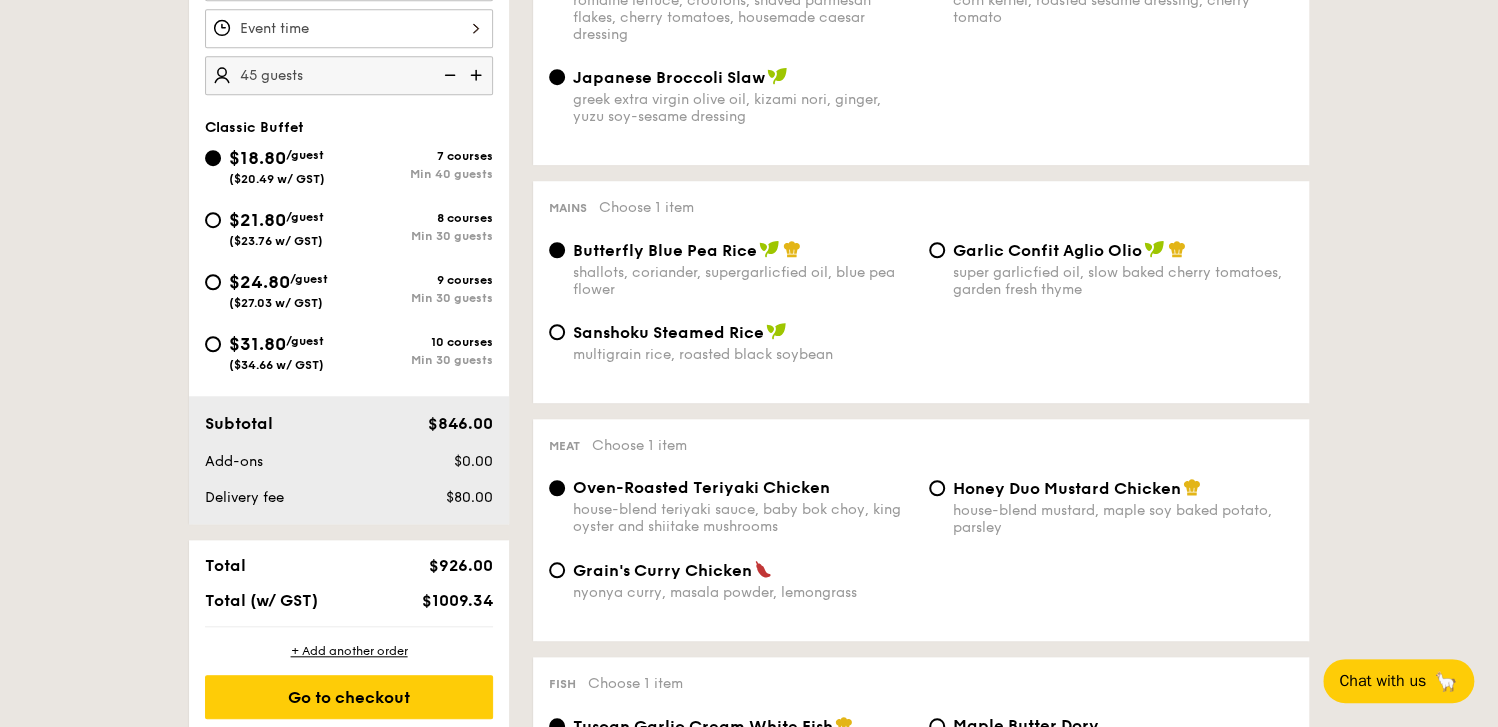 click at bounding box center (448, 75) 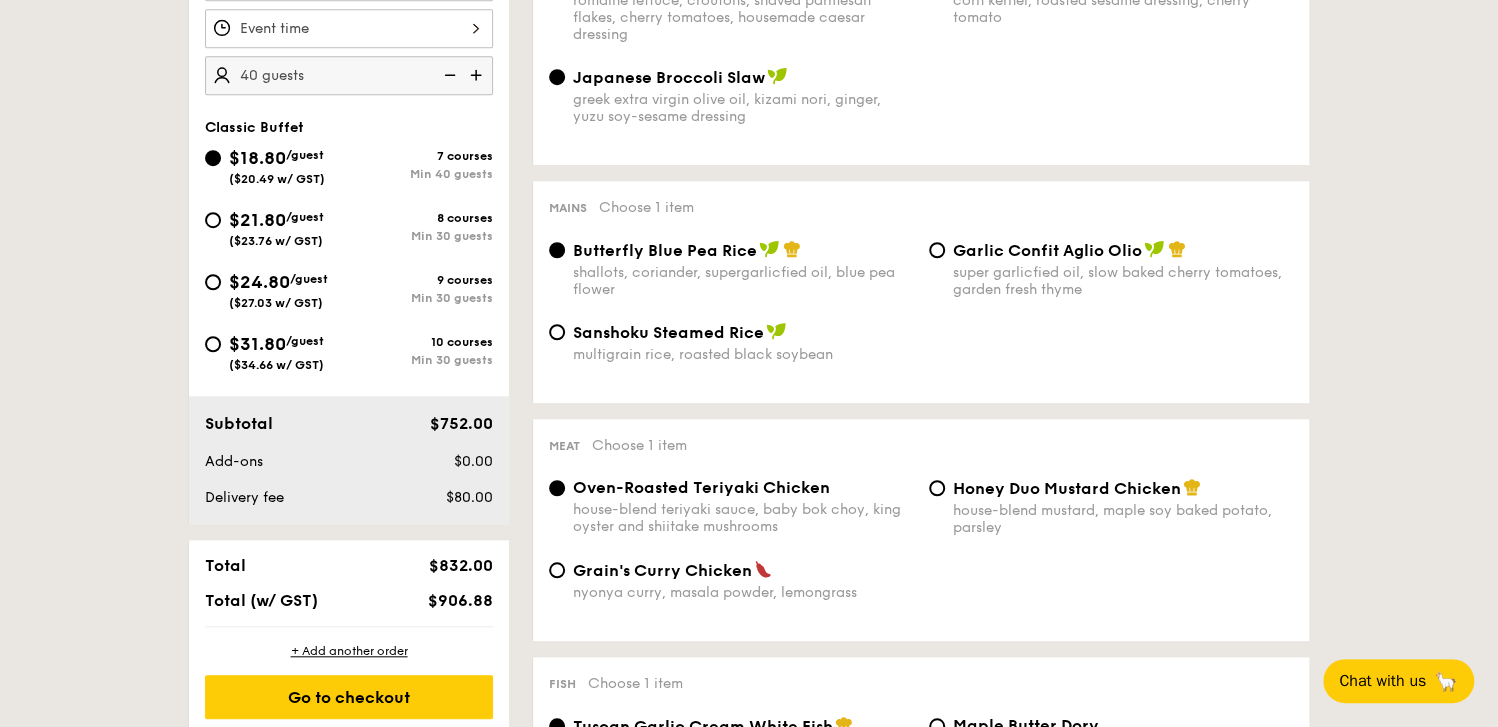 click at bounding box center (448, 75) 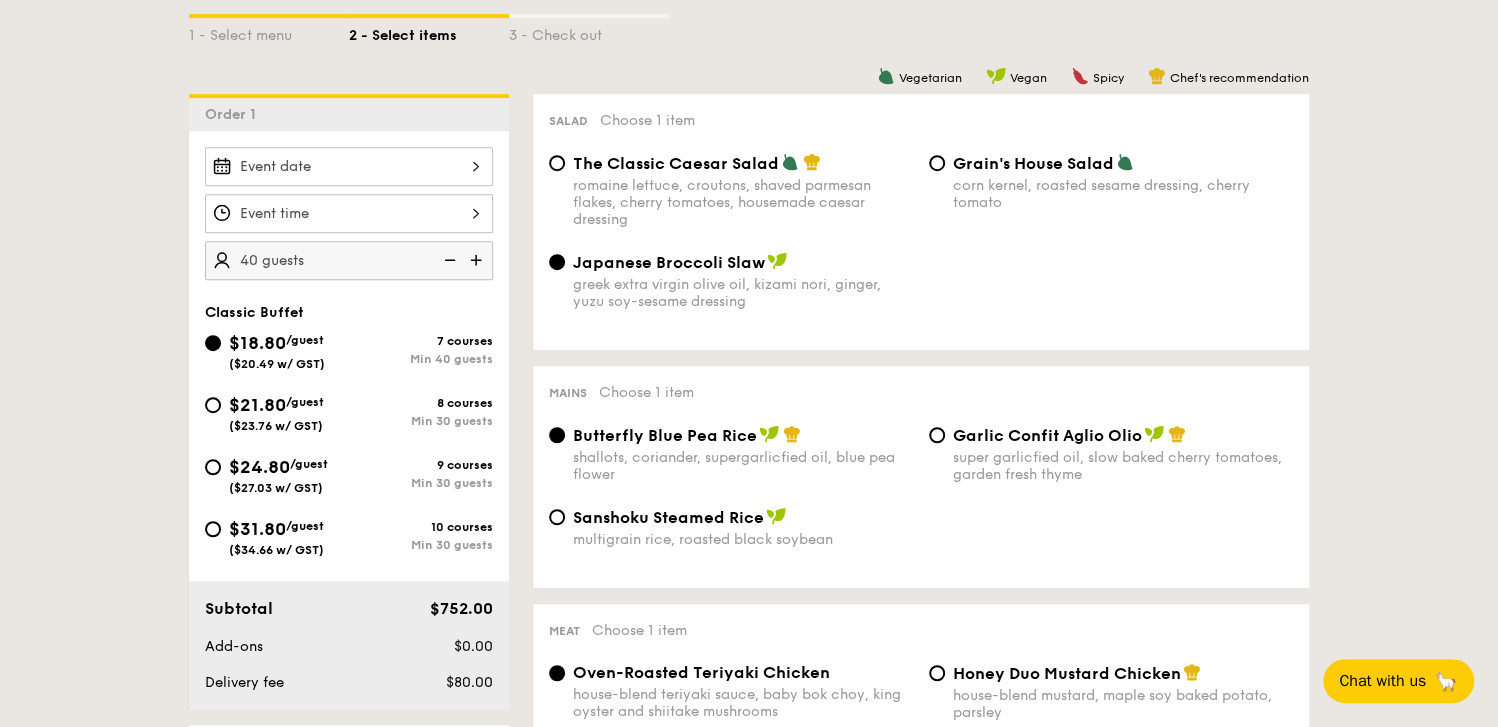 scroll, scrollTop: 355, scrollLeft: 0, axis: vertical 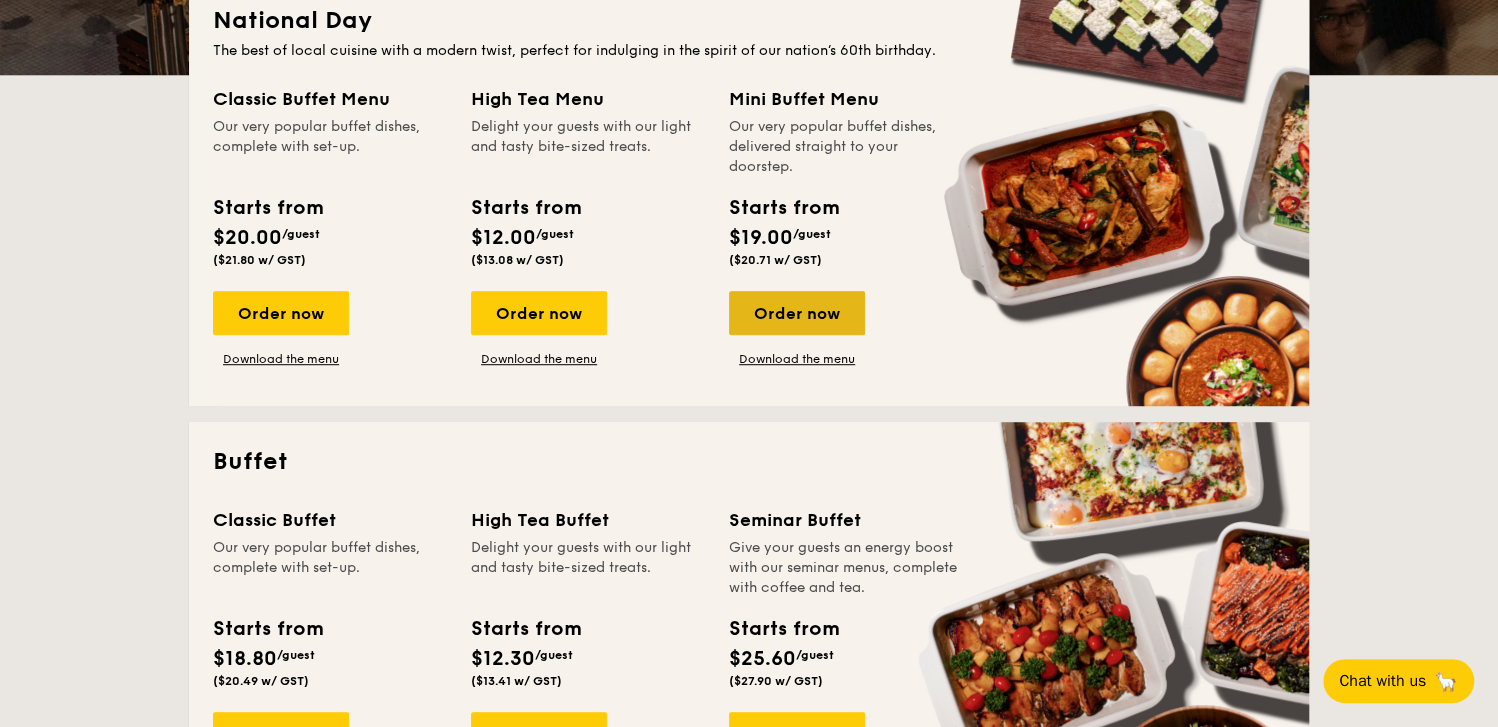 click on "Order now" at bounding box center (797, 313) 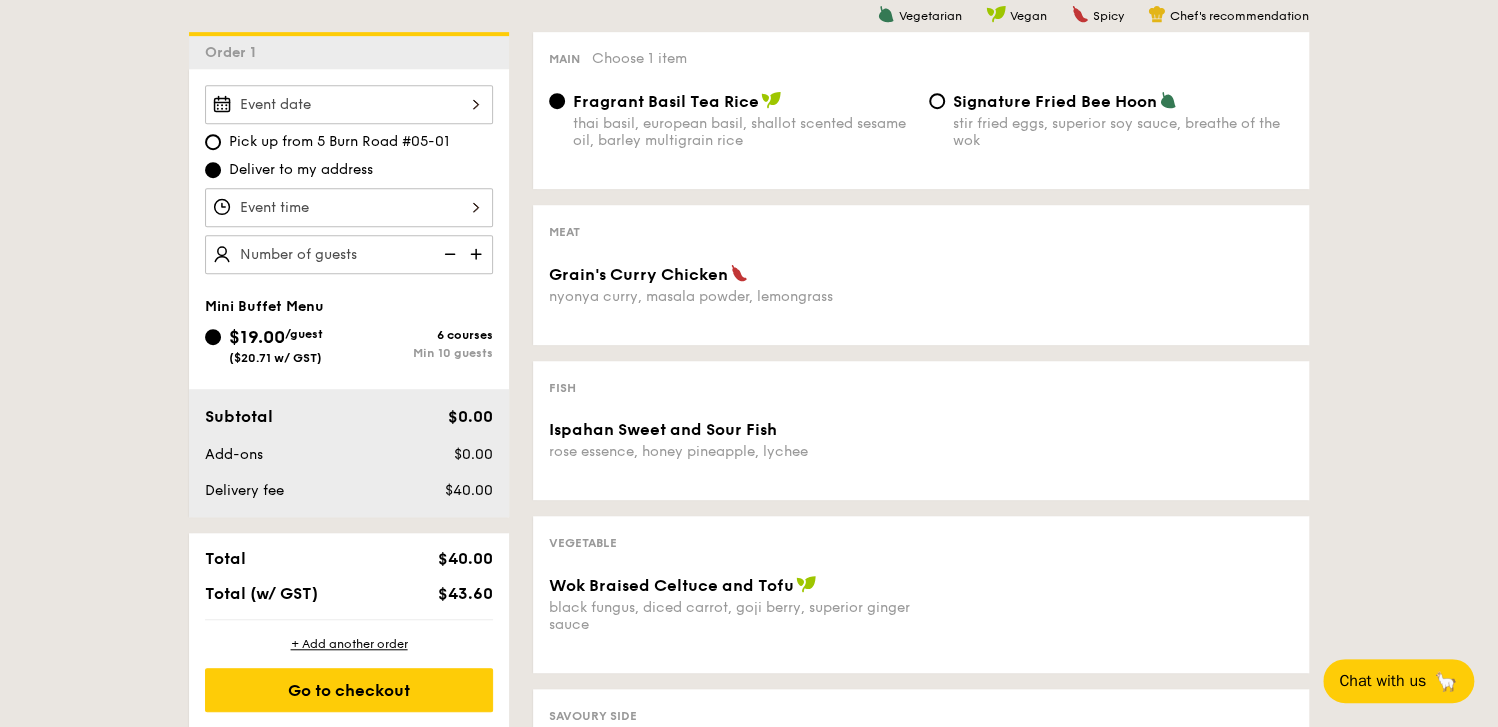 scroll, scrollTop: 400, scrollLeft: 0, axis: vertical 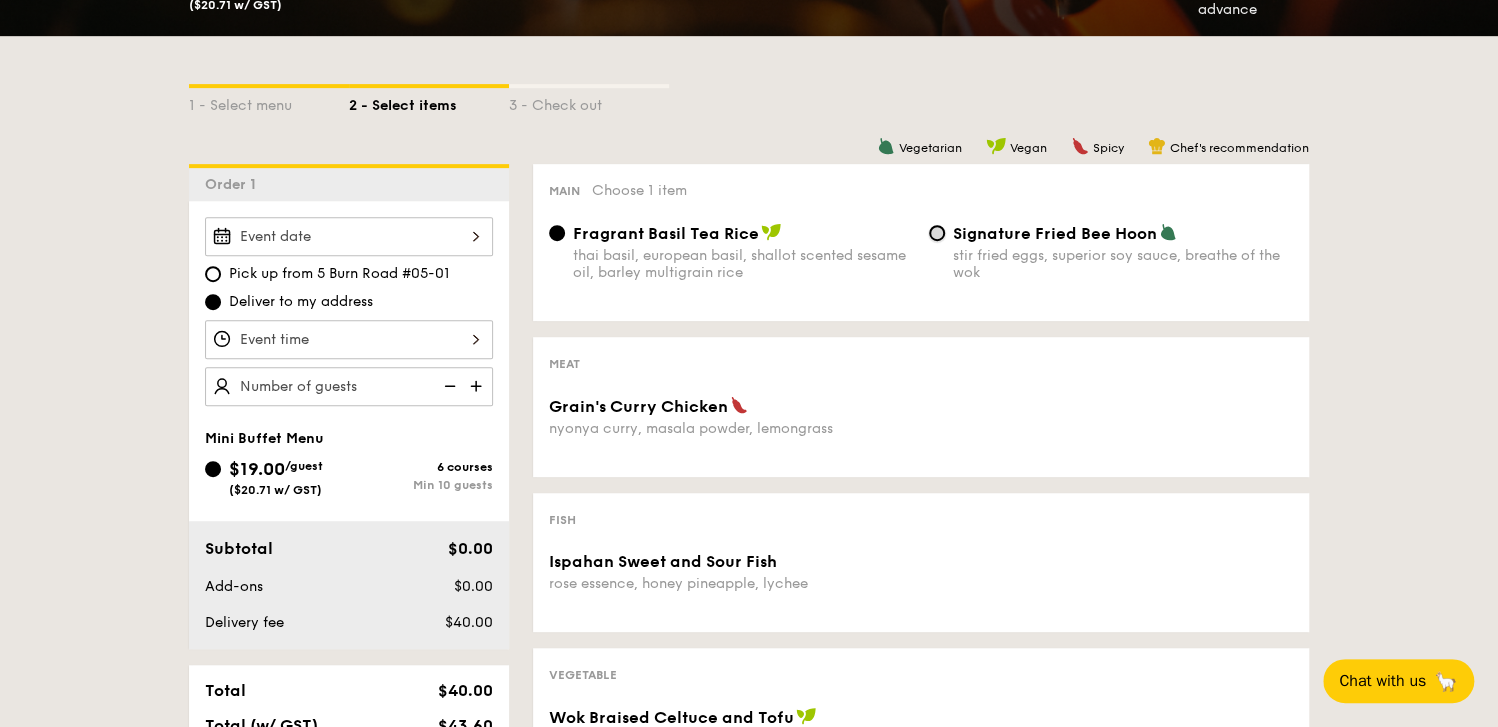 click on "Signature Fried Bee Hoon stir fried eggs, superior soy sauce, breathe of the wok" at bounding box center (937, 233) 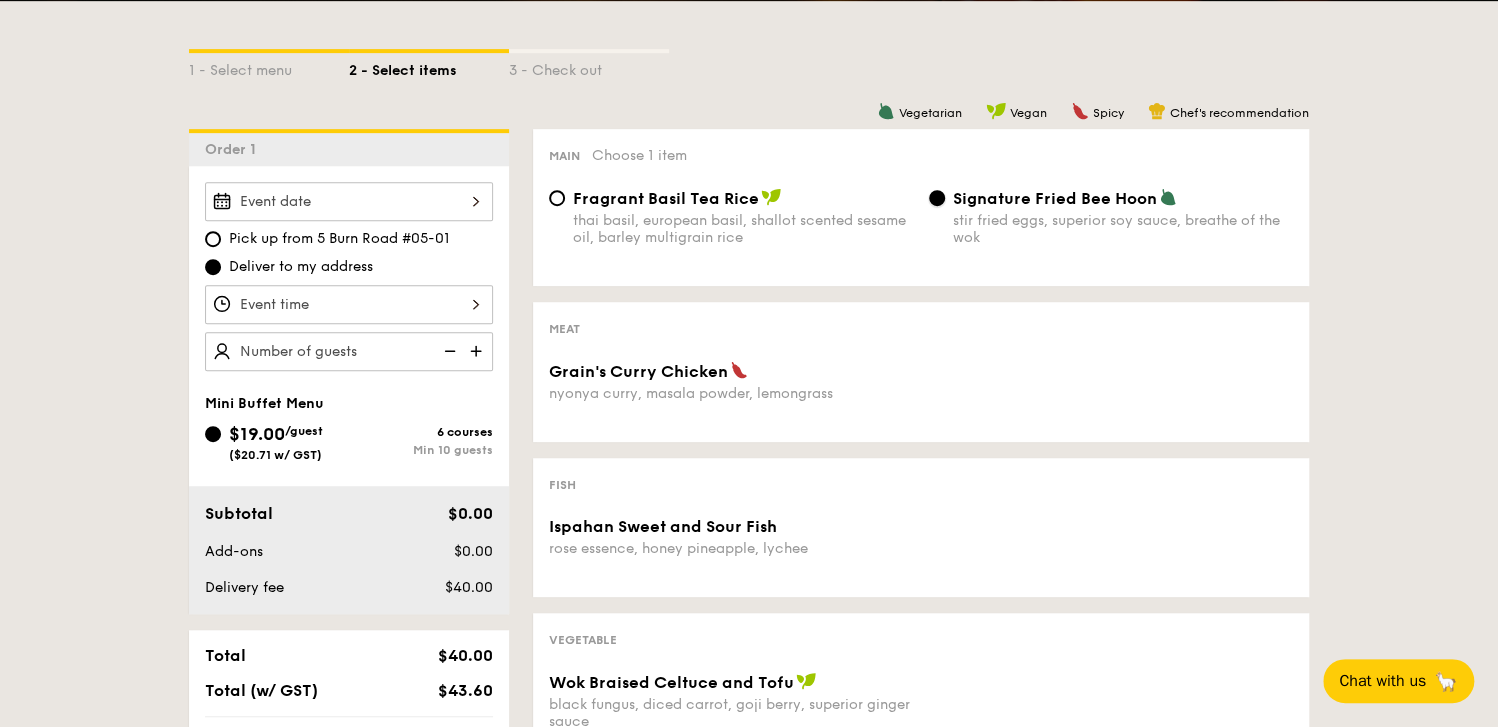 scroll, scrollTop: 400, scrollLeft: 0, axis: vertical 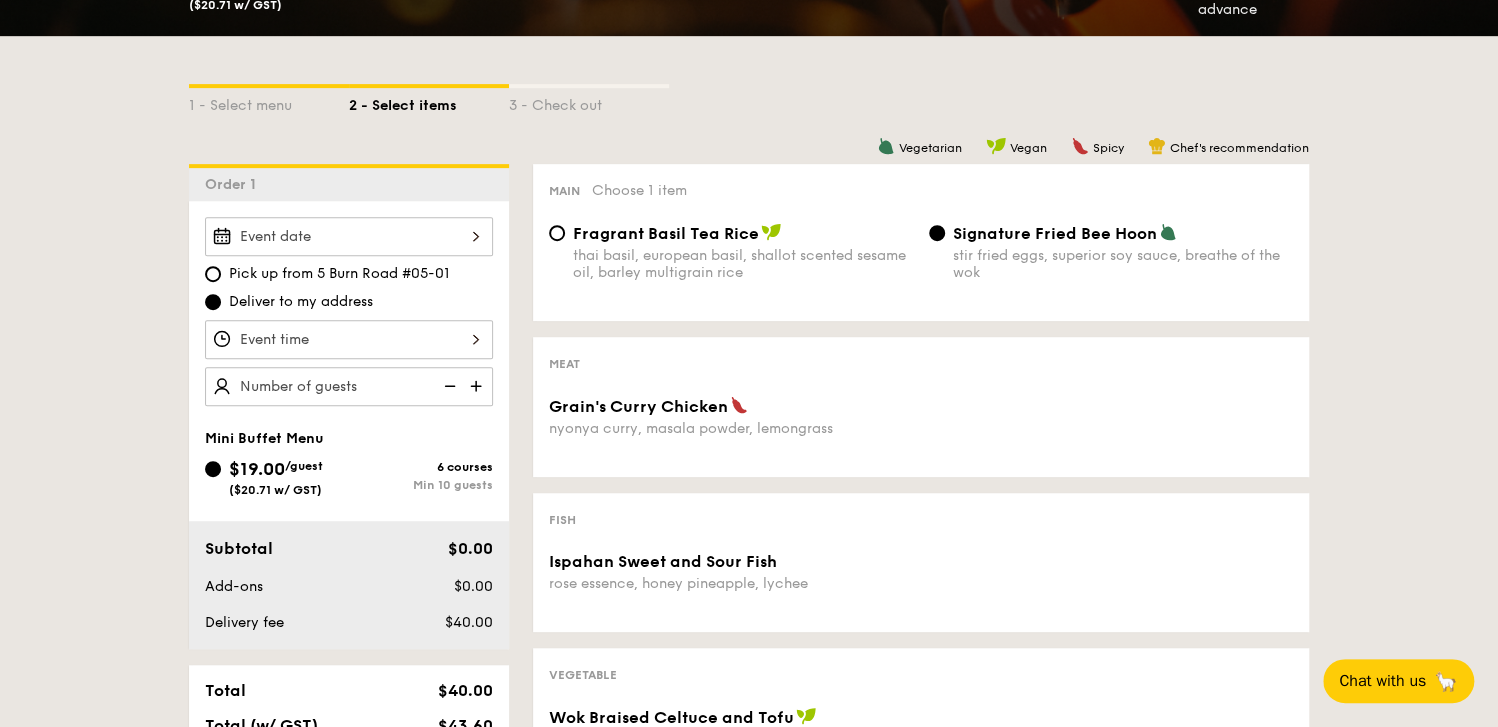 click at bounding box center (478, 386) 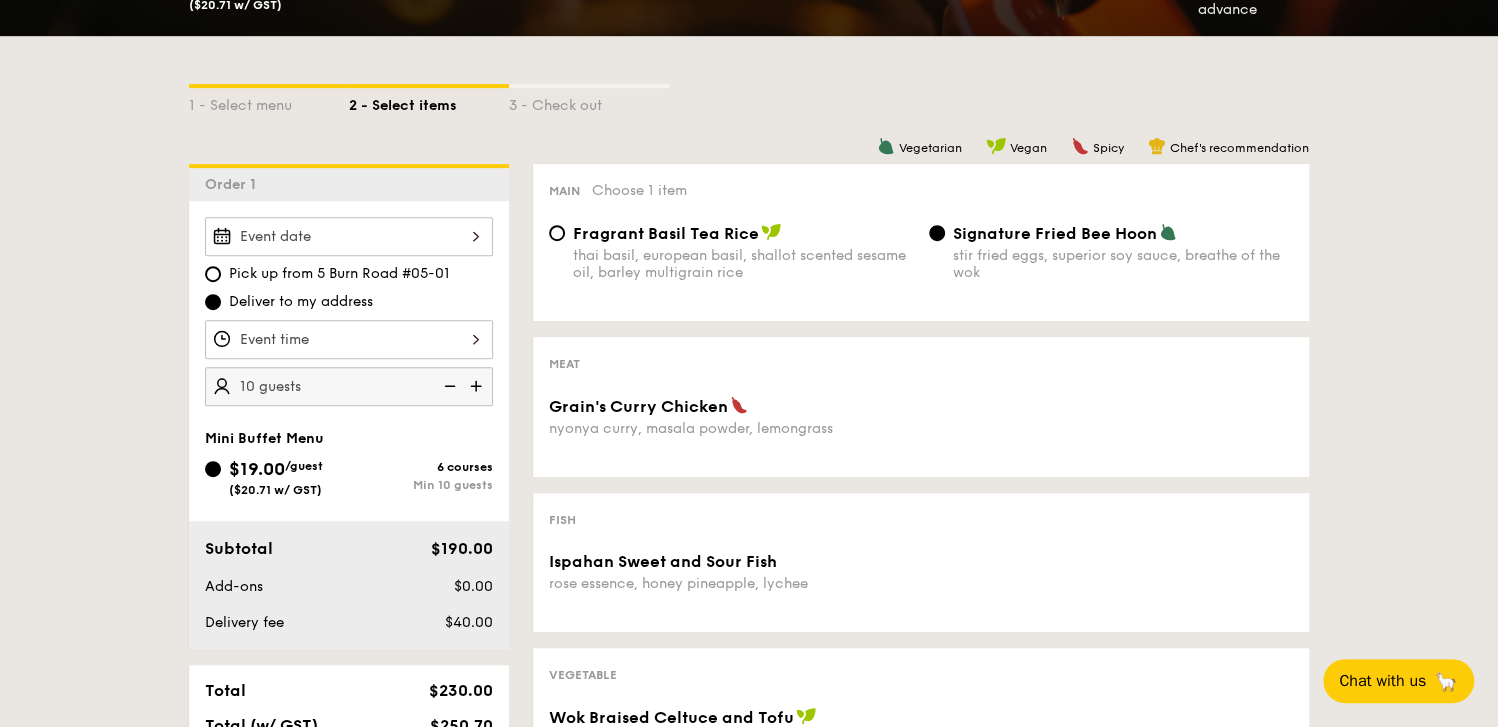 click at bounding box center [478, 386] 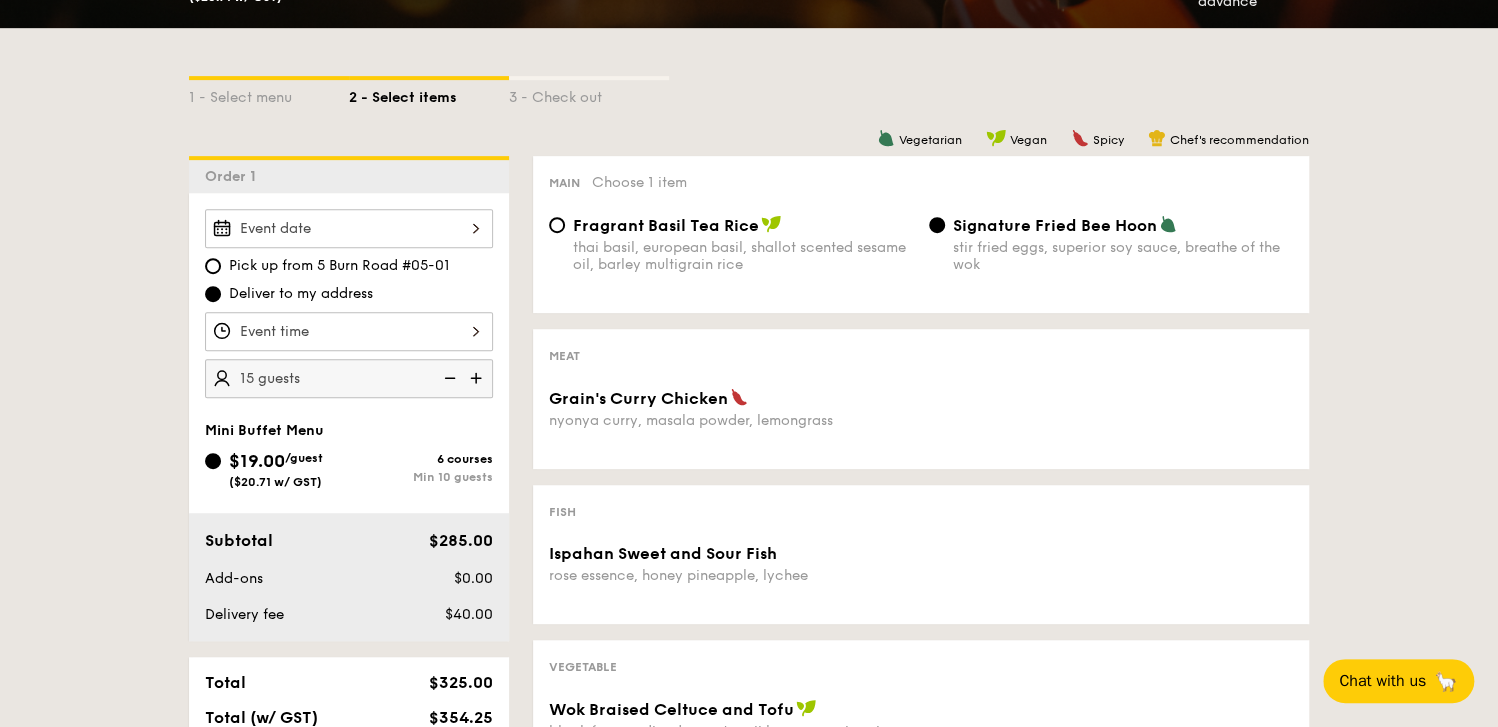 scroll, scrollTop: 400, scrollLeft: 0, axis: vertical 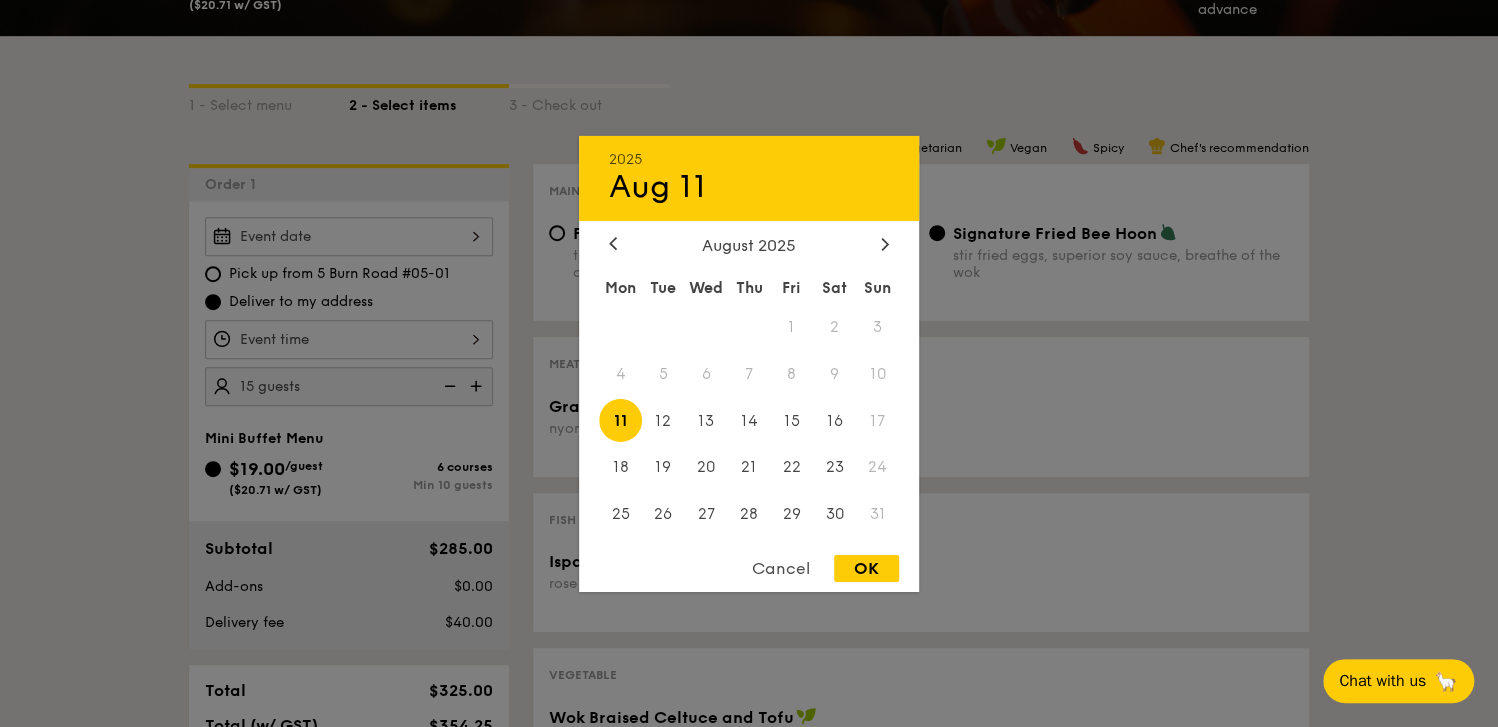 click on "[YEAR]   [MONTH] [DAY]       [MONTH] [YEAR]     Mon Tue Wed Thu Fri Sat Sun   1 2 3 4 5 6 7 8 9 10 11 12 13 14 15 16 17 18 19 20 21 22 23 24 25 26 27 28 29 30 31     Cancel   OK" at bounding box center (349, 236) 